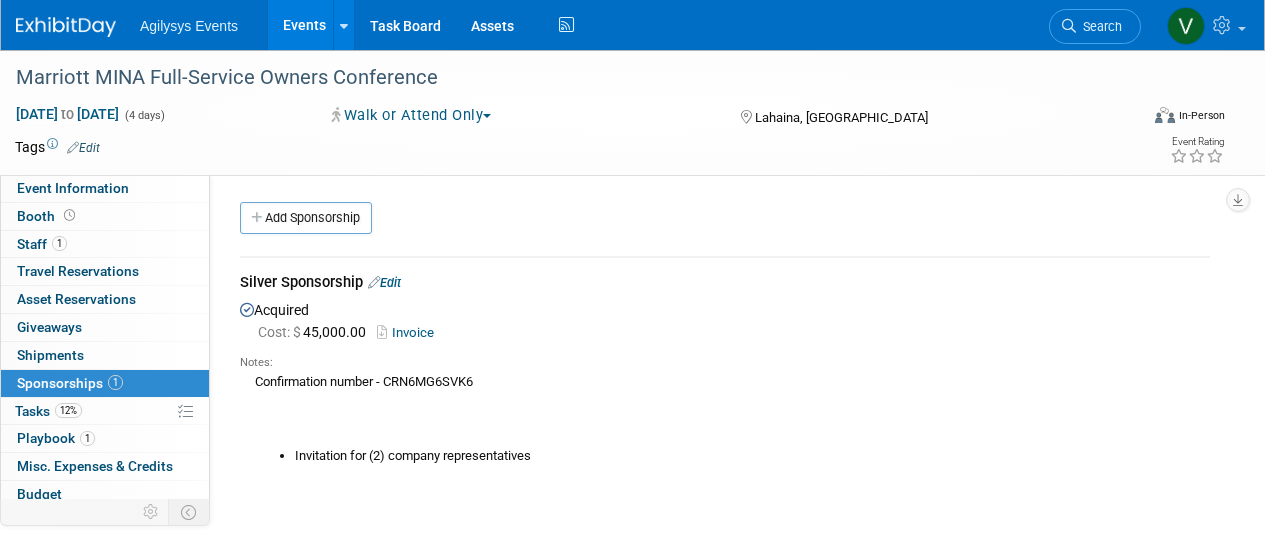 scroll, scrollTop: 0, scrollLeft: 0, axis: both 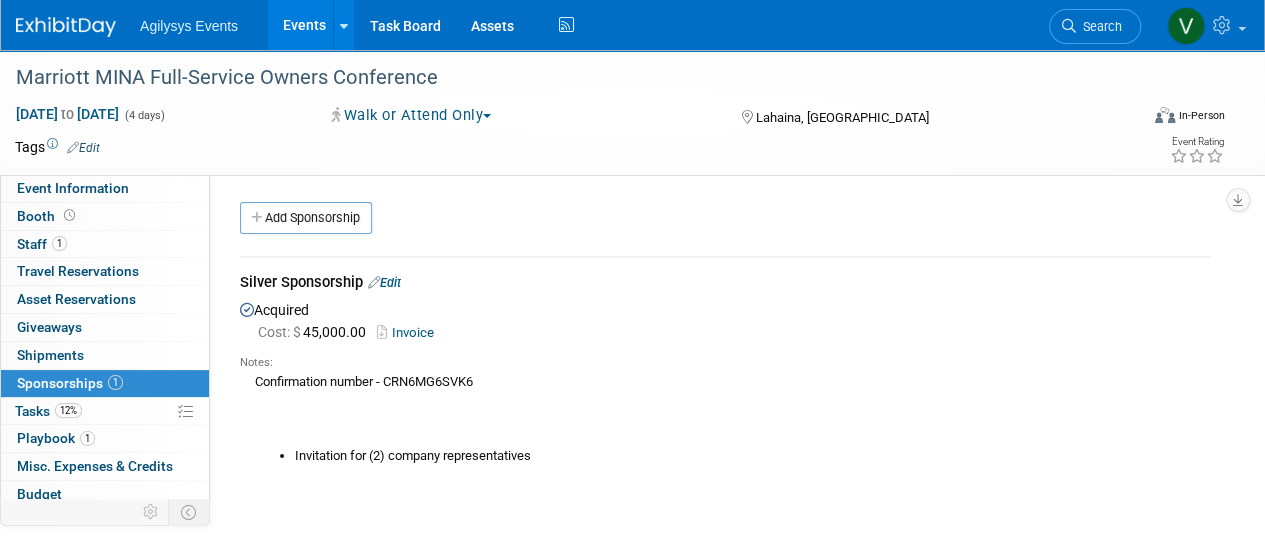 click at bounding box center [78, 17] 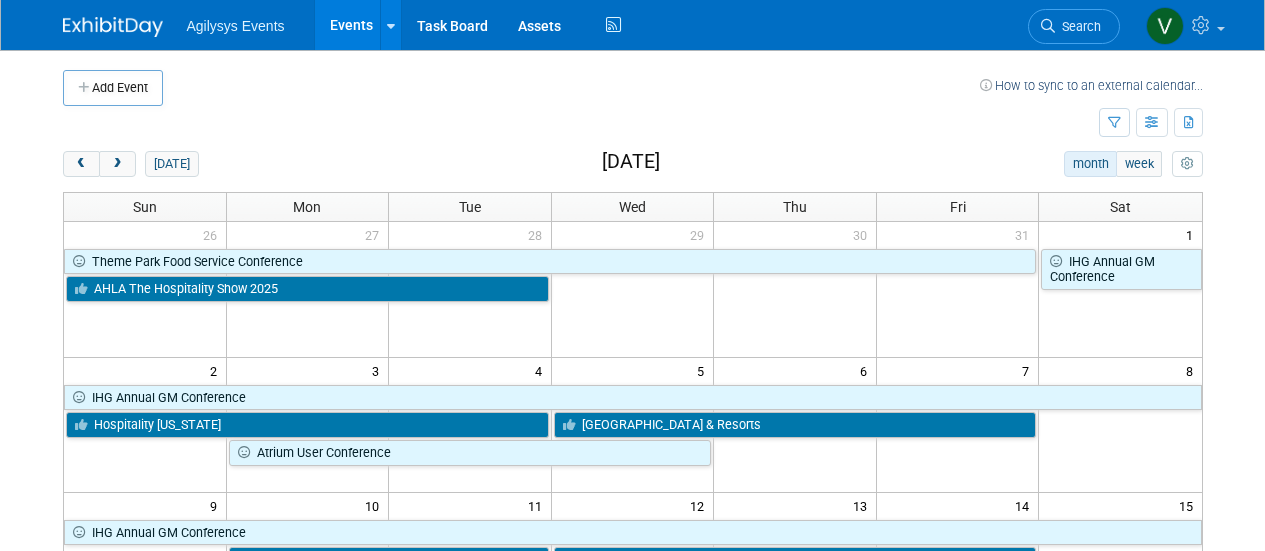 scroll, scrollTop: 0, scrollLeft: 0, axis: both 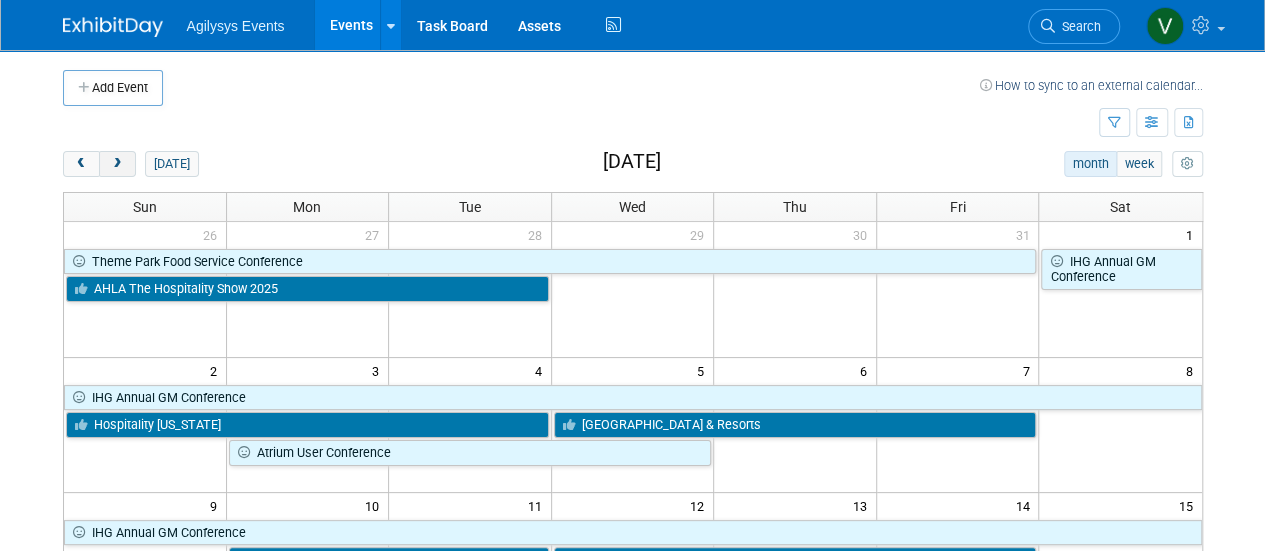 click on "Add Event
How to sync to an external calendar...
New Event
Duplicate Event Warning
There is another event in your workspace with a similar name during the same dates.
Attendance / Format:
<img src="https://www.exhibitday.com/Images/Format-InPerson.png" style="width: 19px; margin-top: 2px; margin-bottom: 2px; margin-left: 2px; filter: grayscale(100%); opacity: 0.75;" />   In-Person
<img src="https://www.exhibitday.com/Images/Format-Virtual.png" style="width: 19px; margin-top: 2px; margin-bottom: 2px; margin-left: 2px; filter: grayscale(100%); opacity: 0.75;" />   Virtual
<img src="https://www.exhibitday.com/Images/Format-Hybrid.png" style="width: 19px; margin-top: 2px; margin-bottom: 2px; margin-left: 2px; filter: grayscale(100%); opacity: 0.75;" />   Hybrid
In-Person        In-Person      Virtual      Hybrid
Participation:" at bounding box center [633, 563] 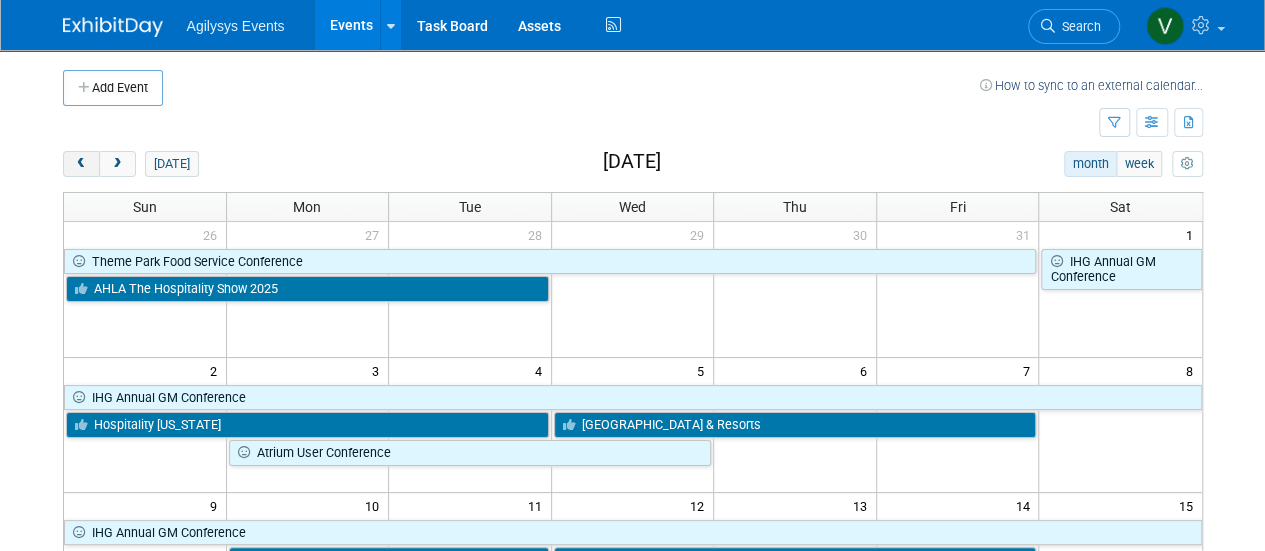 click at bounding box center (81, 164) 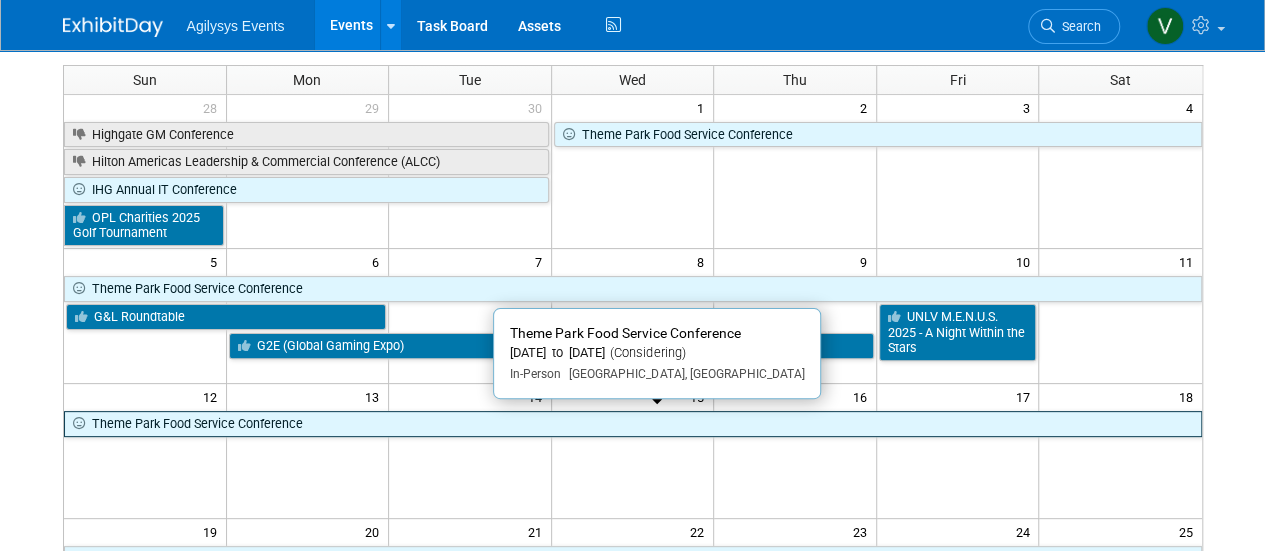 scroll, scrollTop: 200, scrollLeft: 0, axis: vertical 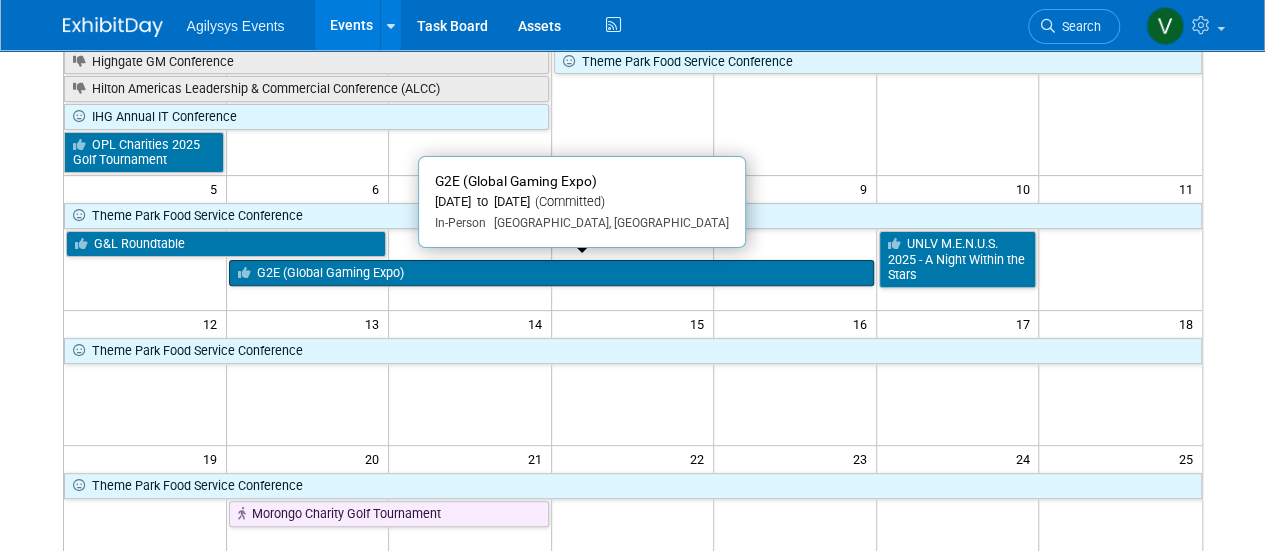 click on "G2E (Global Gaming Expo)" at bounding box center [551, 273] 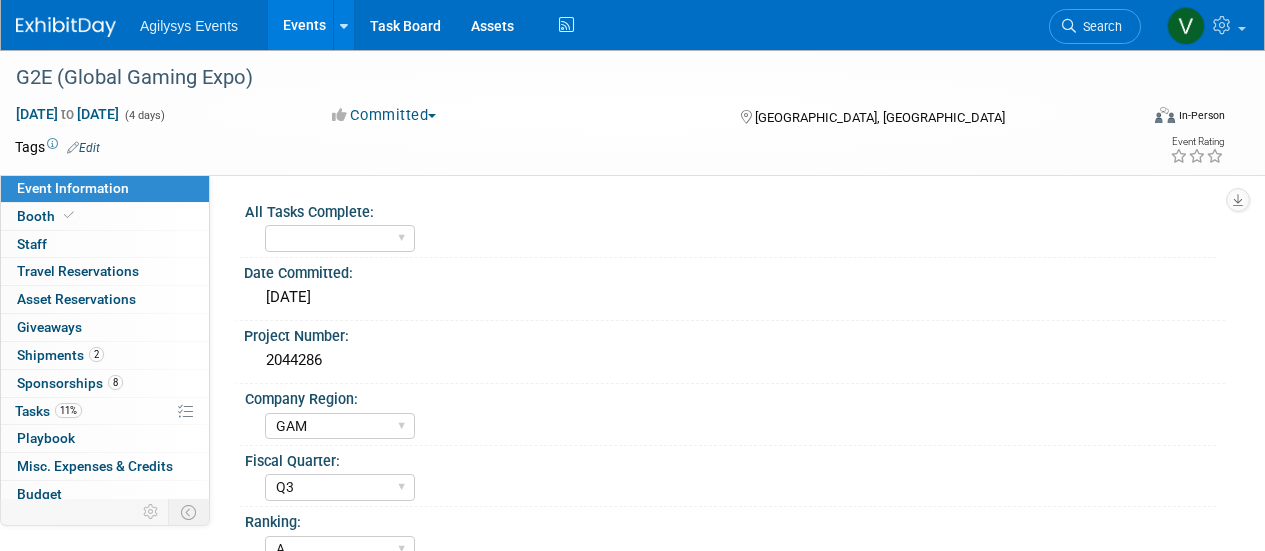 select on "GAM" 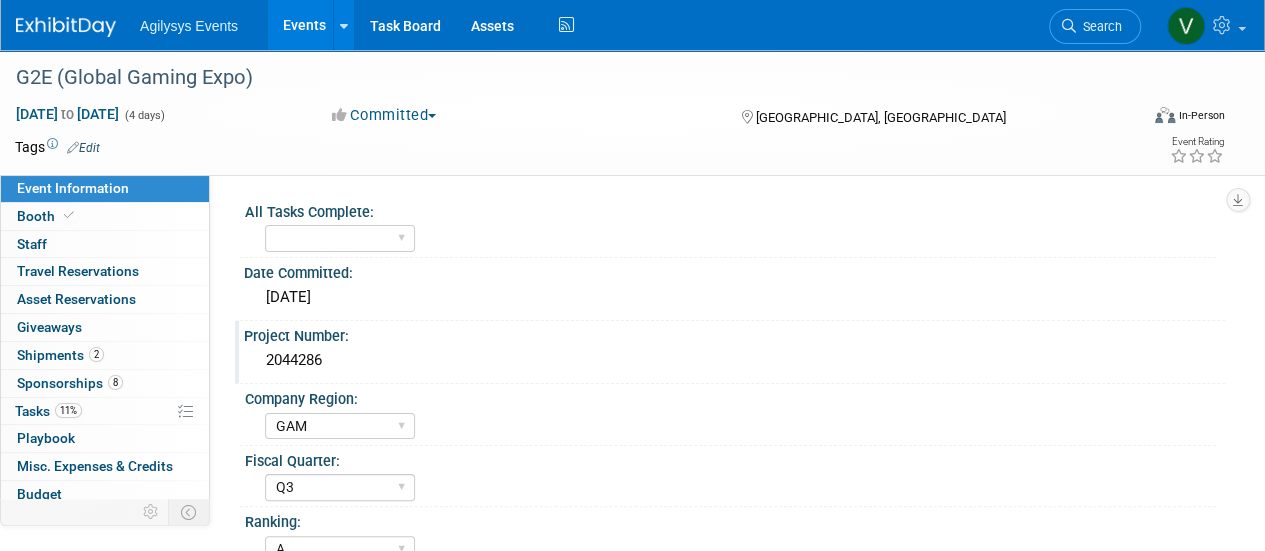scroll, scrollTop: 0, scrollLeft: 0, axis: both 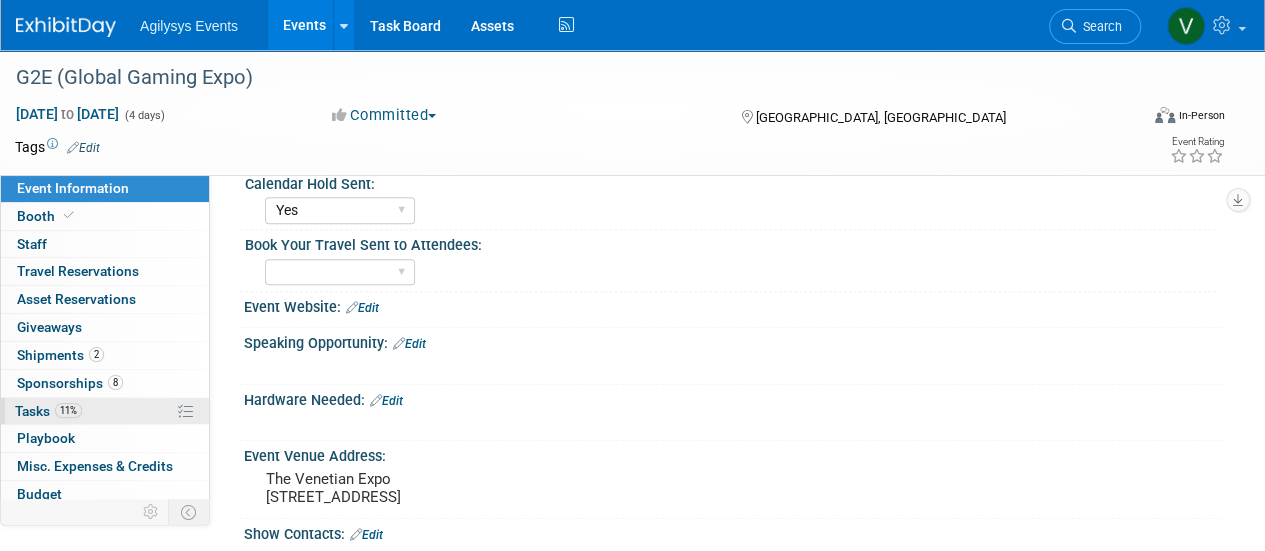 click on "Tasks 11%" at bounding box center (48, 411) 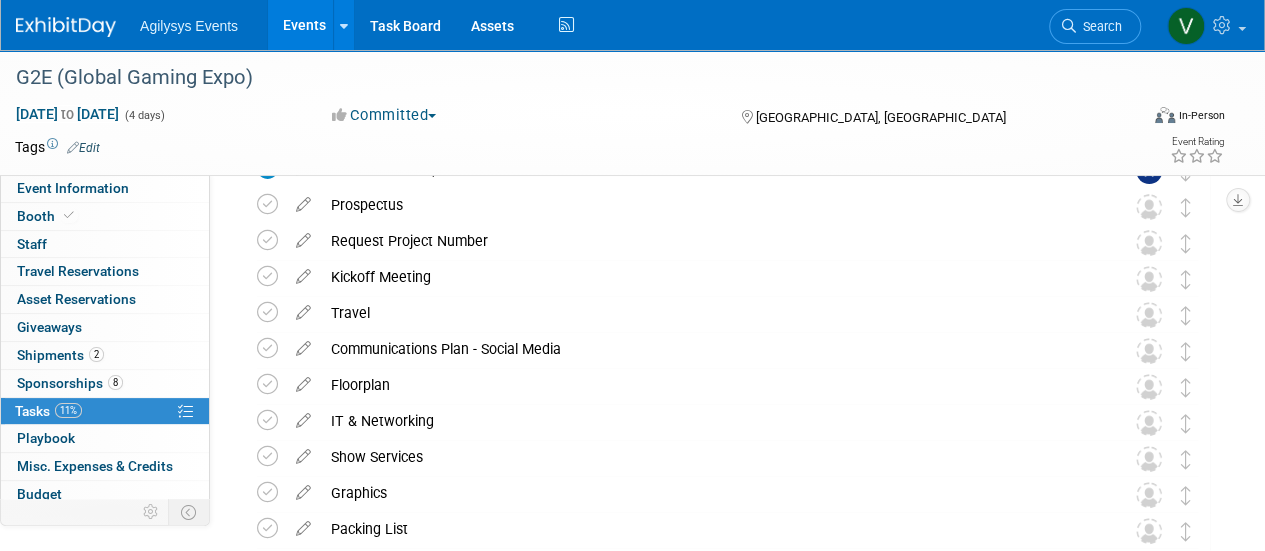 scroll, scrollTop: 0, scrollLeft: 0, axis: both 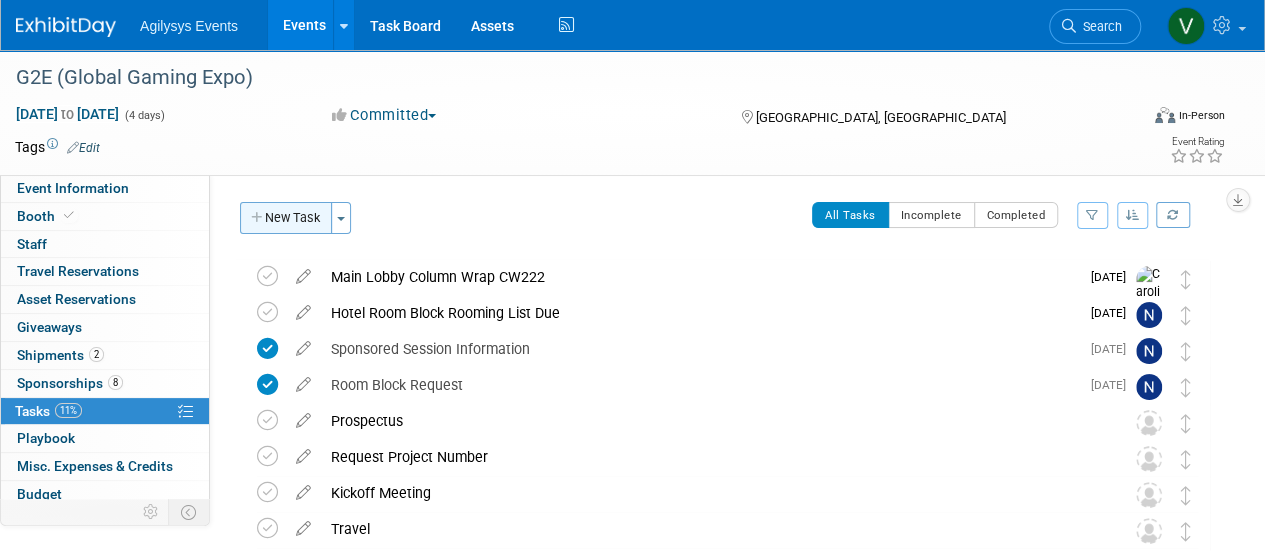 click on "New Task" at bounding box center (286, 218) 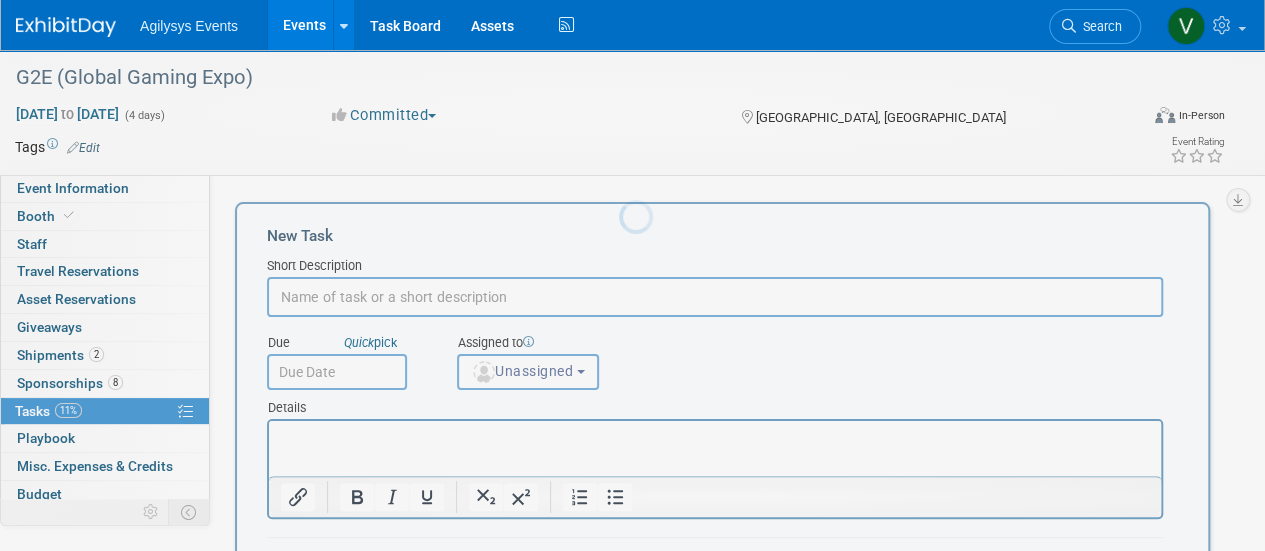 scroll, scrollTop: 0, scrollLeft: 0, axis: both 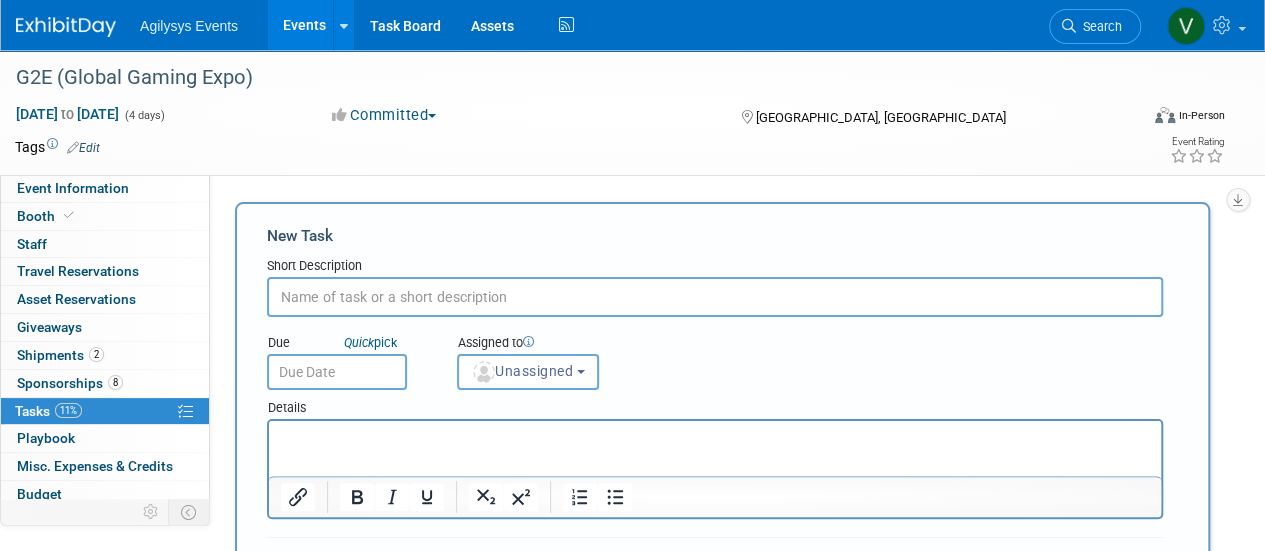 click at bounding box center [715, 297] 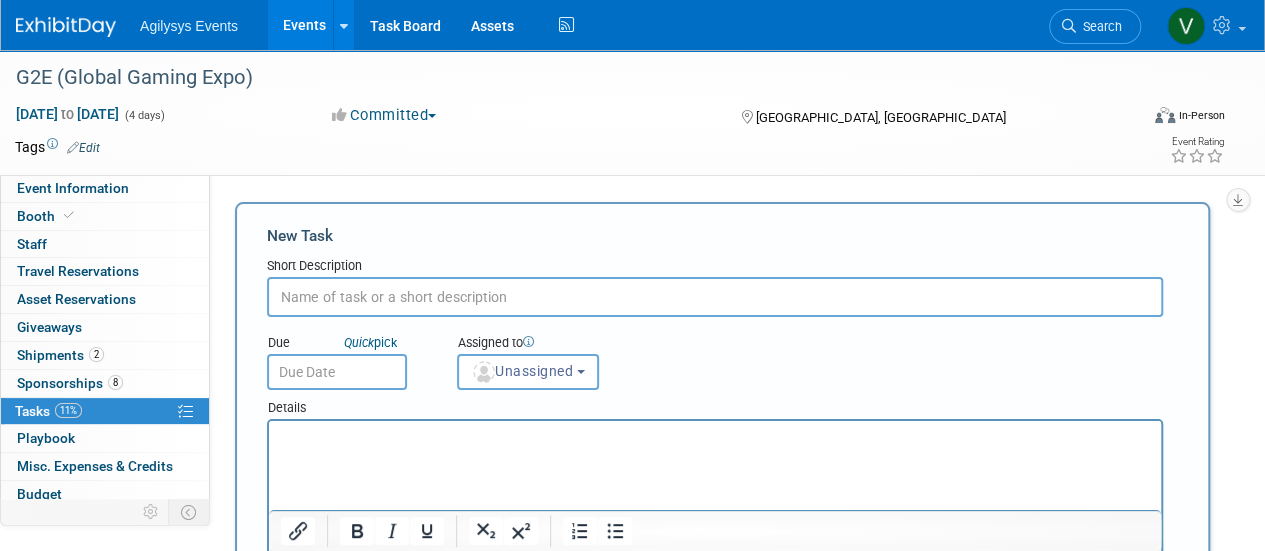 scroll, scrollTop: 57, scrollLeft: 0, axis: vertical 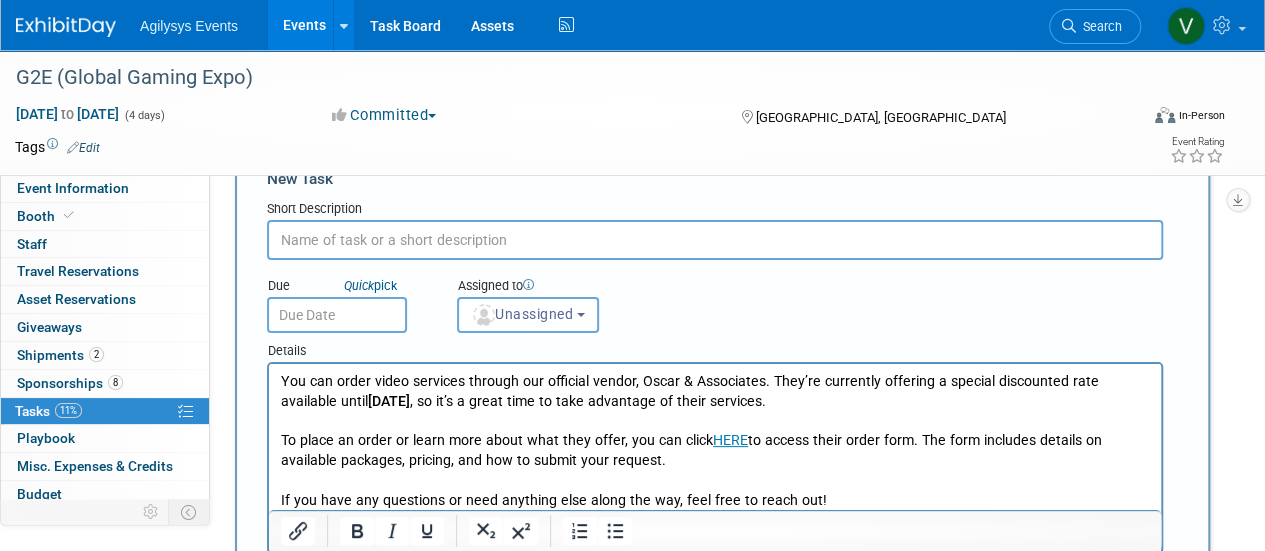 click at bounding box center [337, 315] 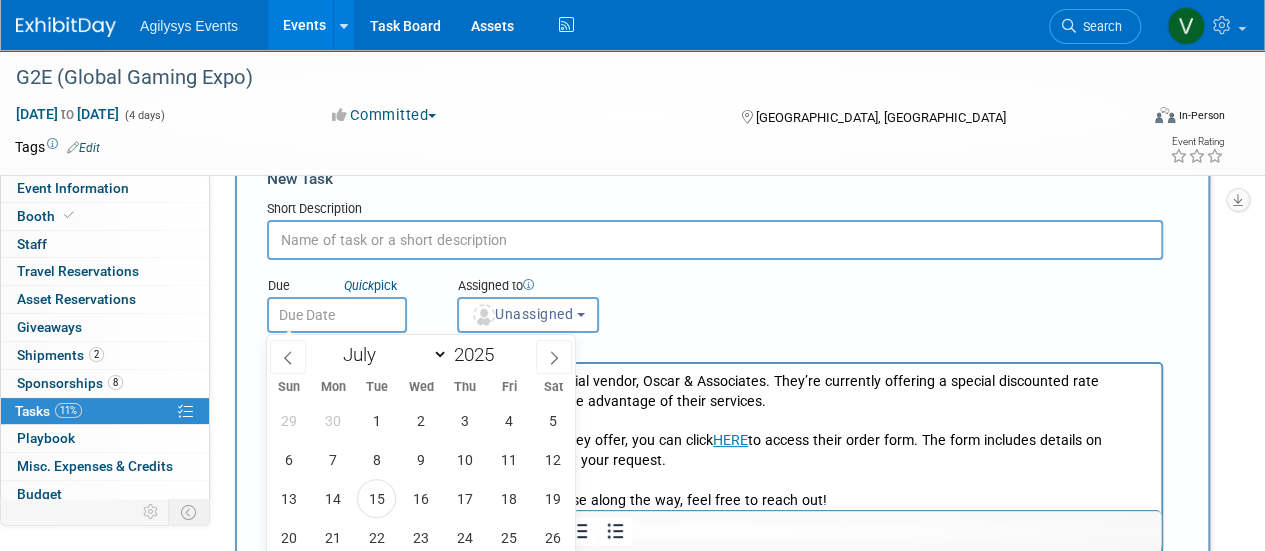 click at bounding box center (337, 315) 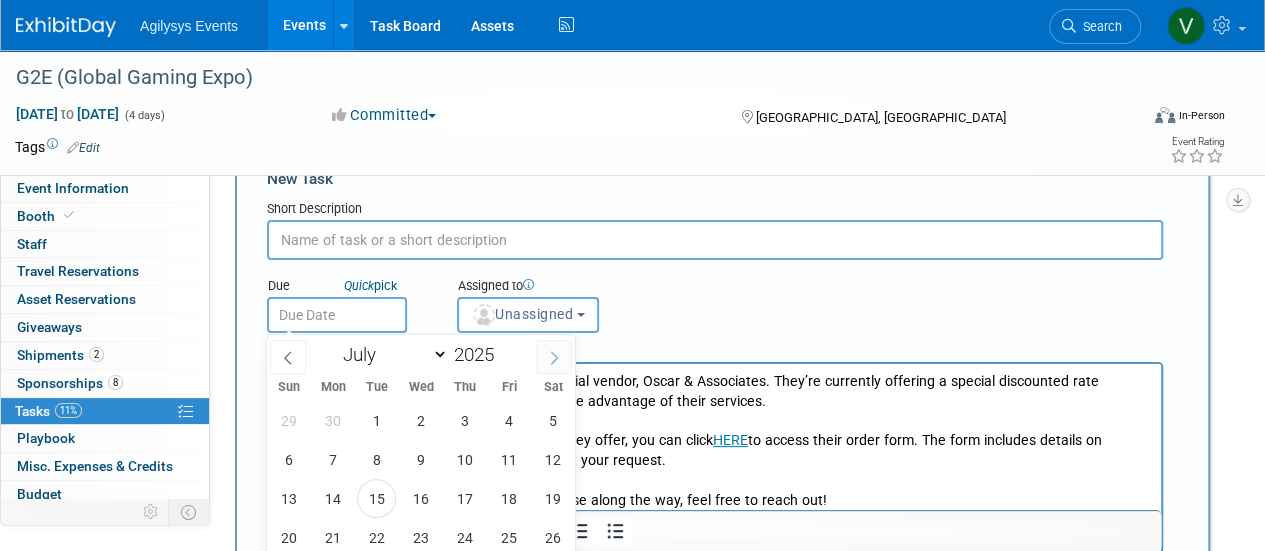 click 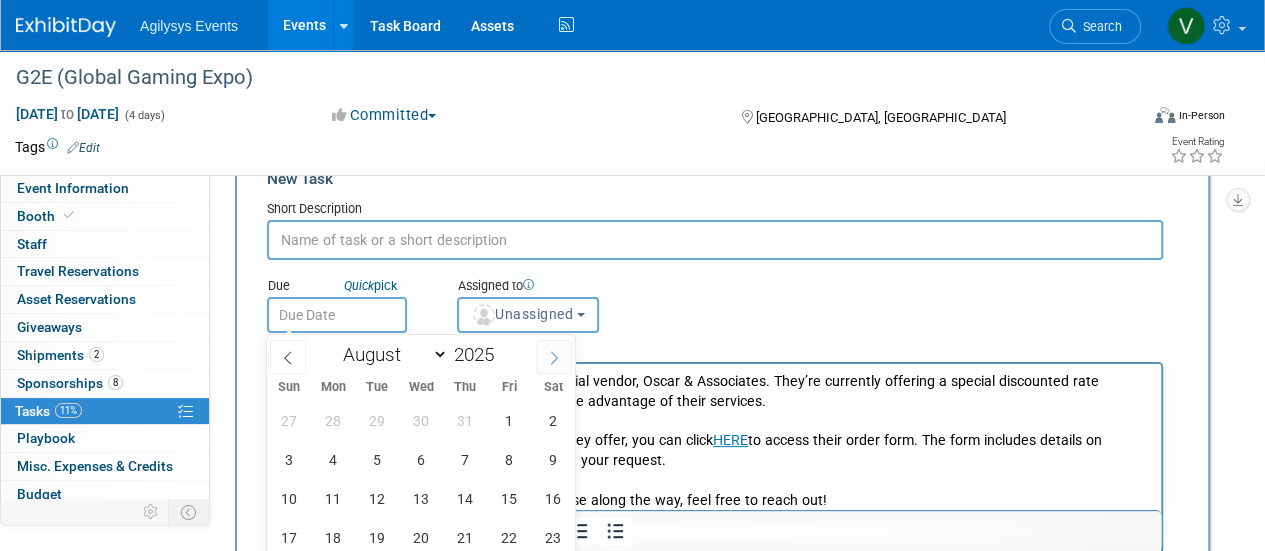 click 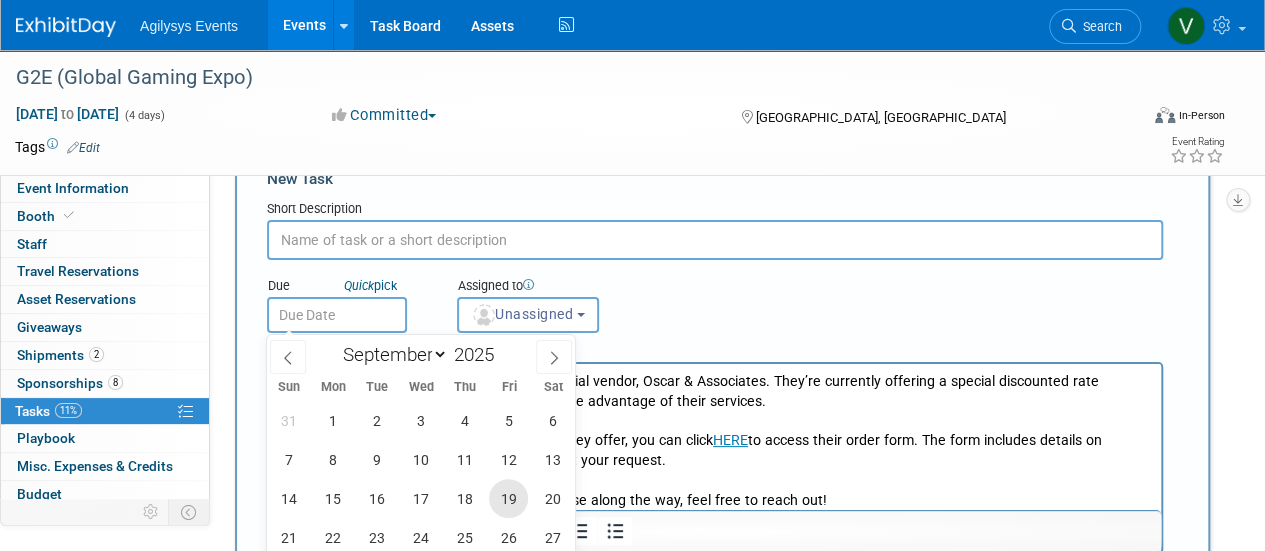 click on "19" at bounding box center (508, 498) 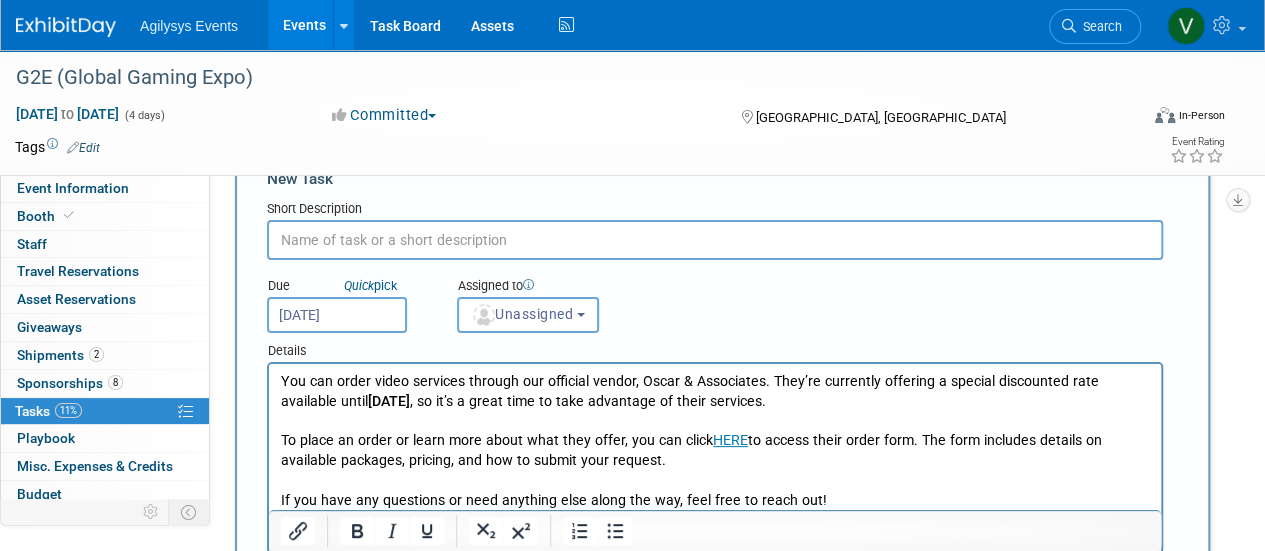 click on "Due  Quick  pick
Sep 19, 2025" at bounding box center (347, 300) 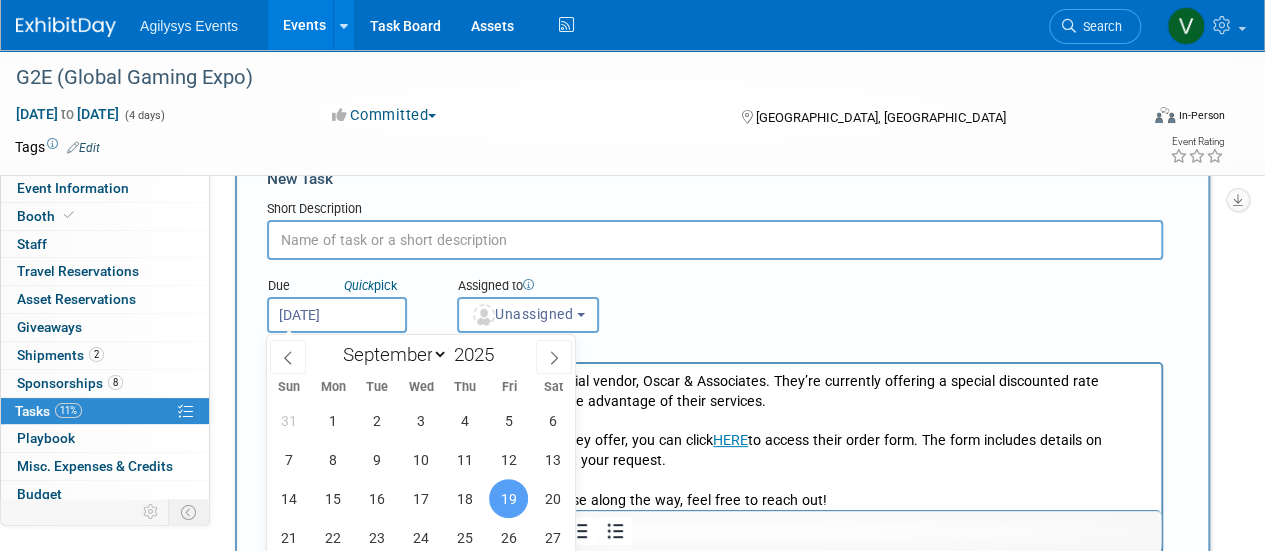 click on "If you have any questions or need anything else along the way, feel free to reach out!" at bounding box center (715, 501) 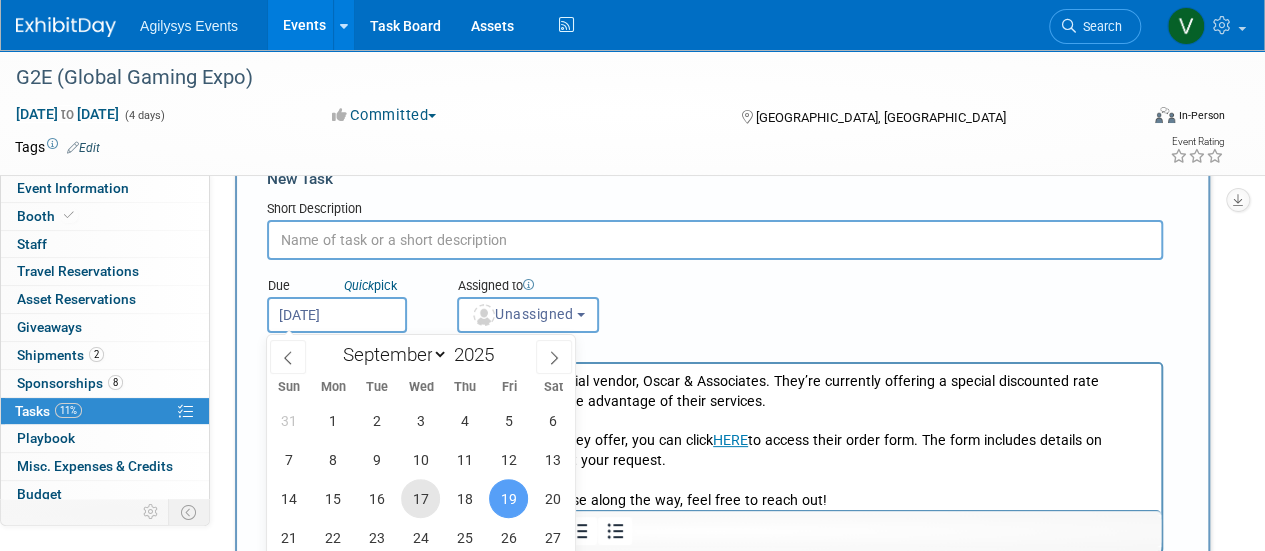 click on "17" at bounding box center (420, 498) 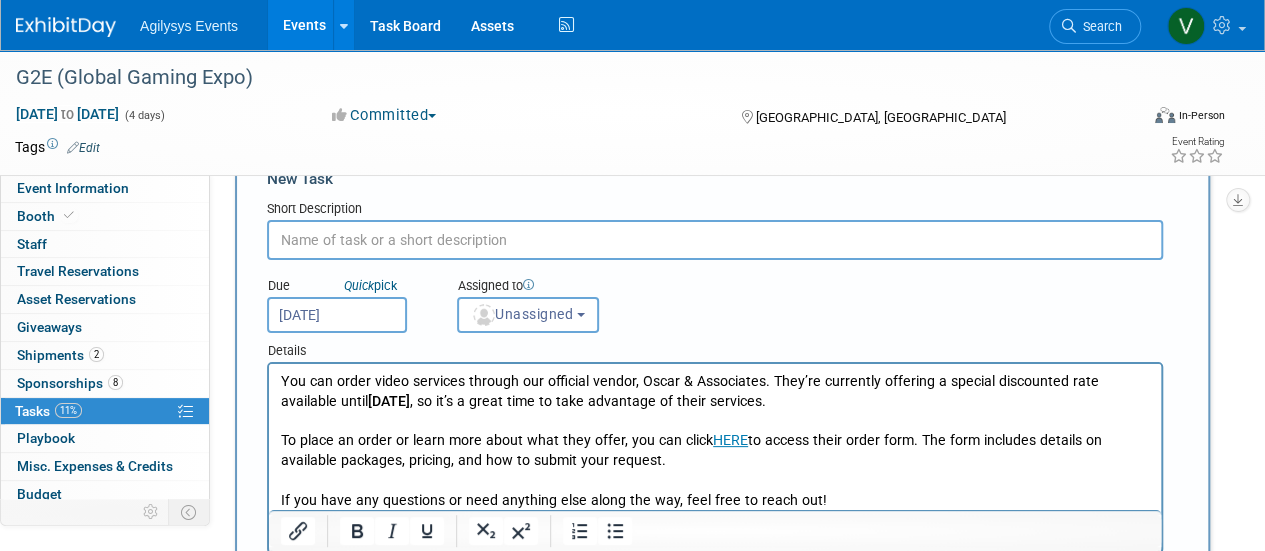 click at bounding box center [715, 481] 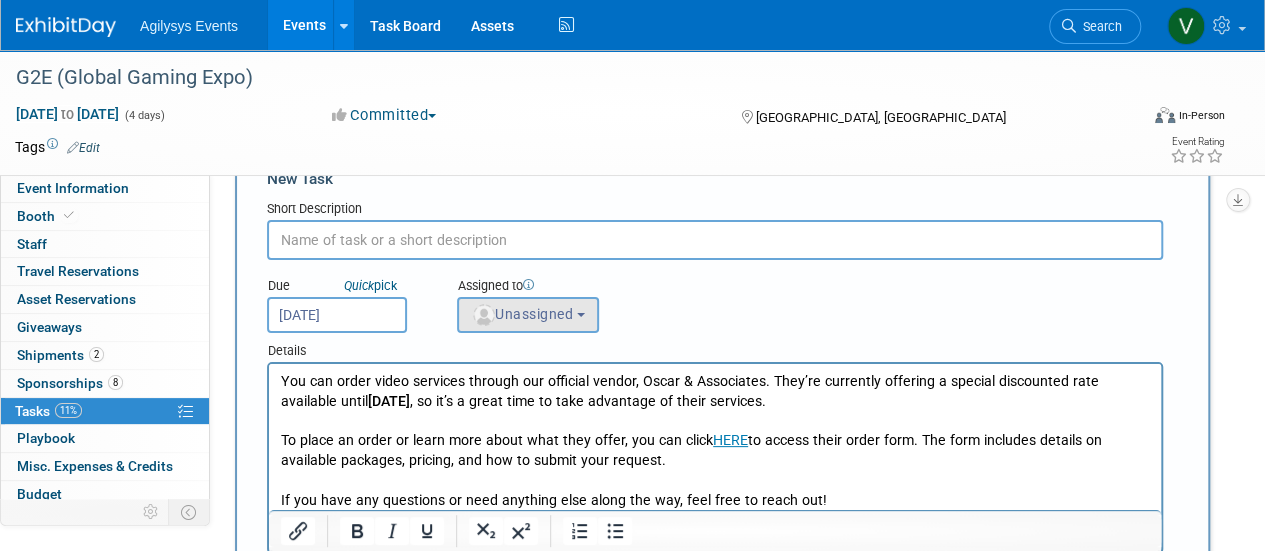 click on "Unassigned" at bounding box center [522, 314] 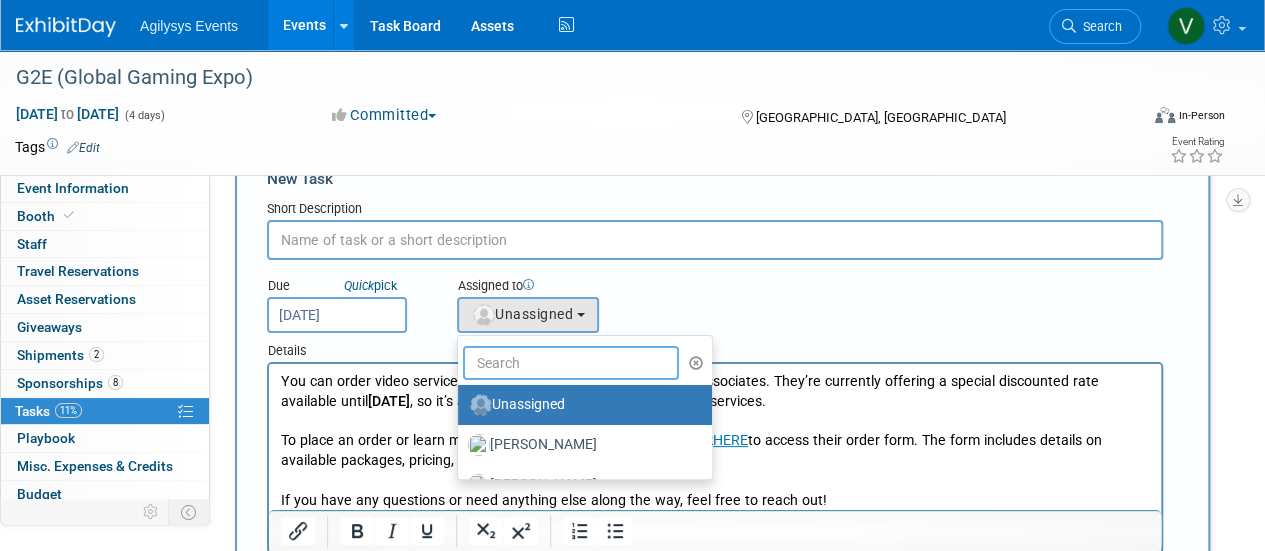 click at bounding box center (571, 363) 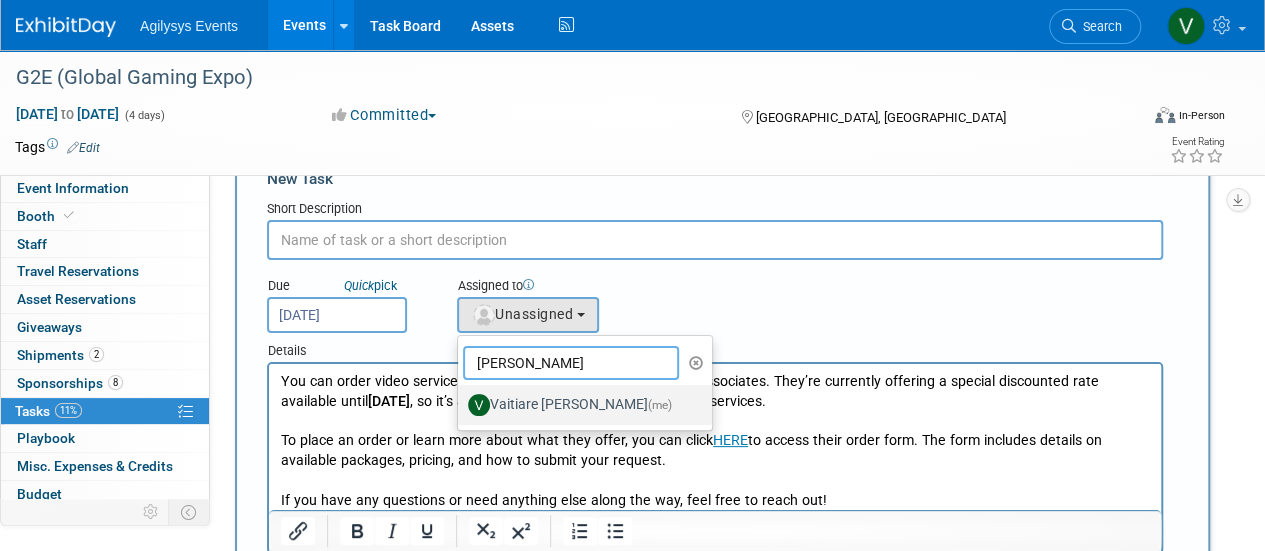type on "vaiti" 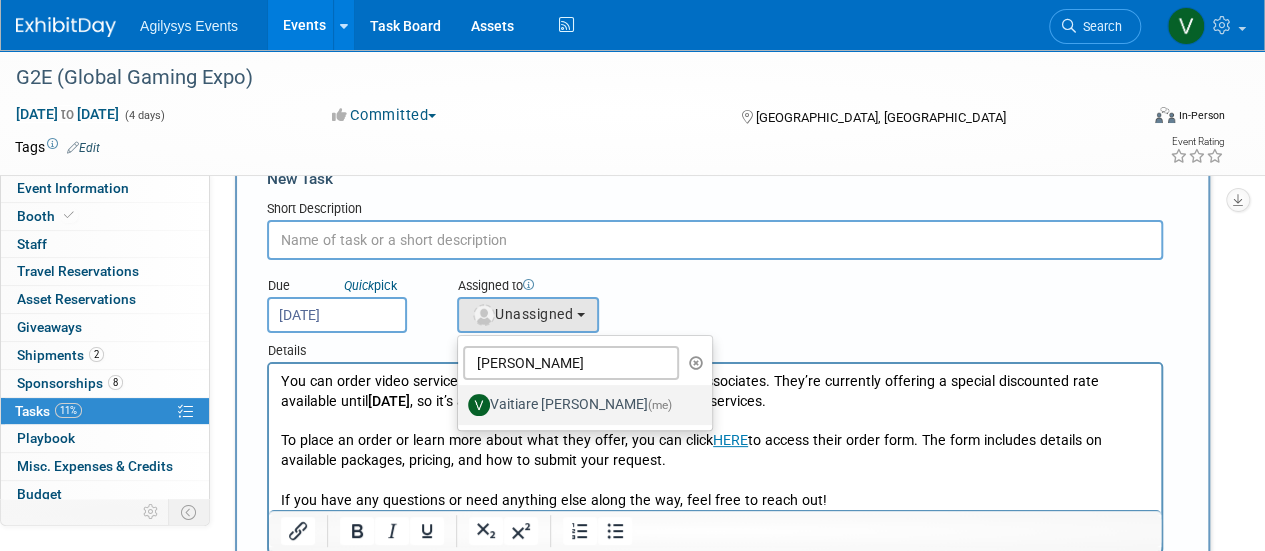 click on "Vaitiare Munoz
(me)" at bounding box center [580, 405] 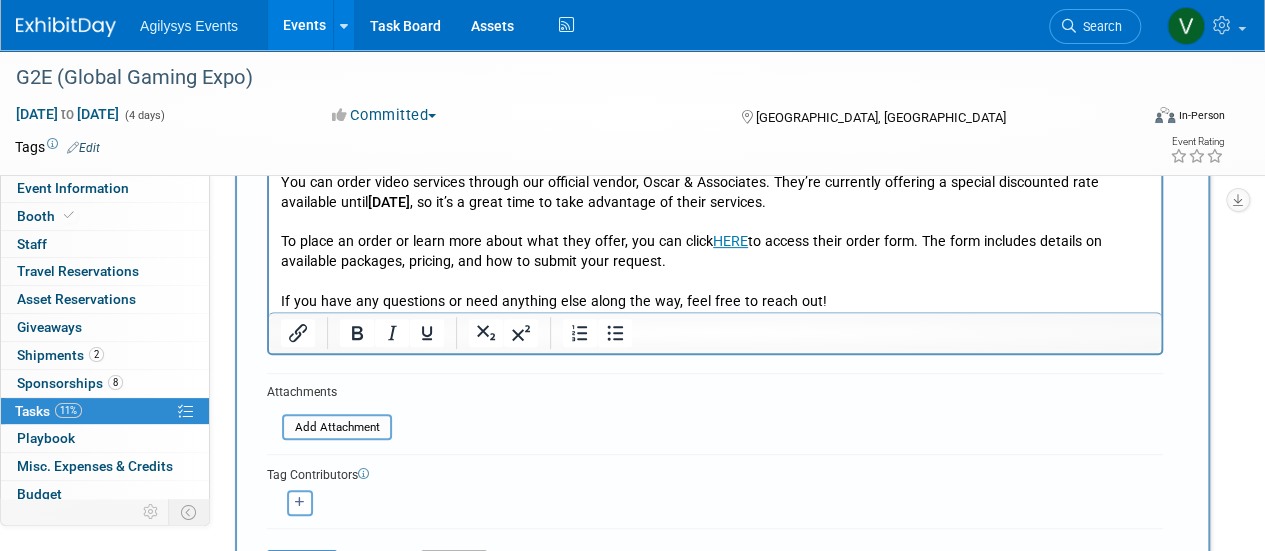 scroll, scrollTop: 257, scrollLeft: 0, axis: vertical 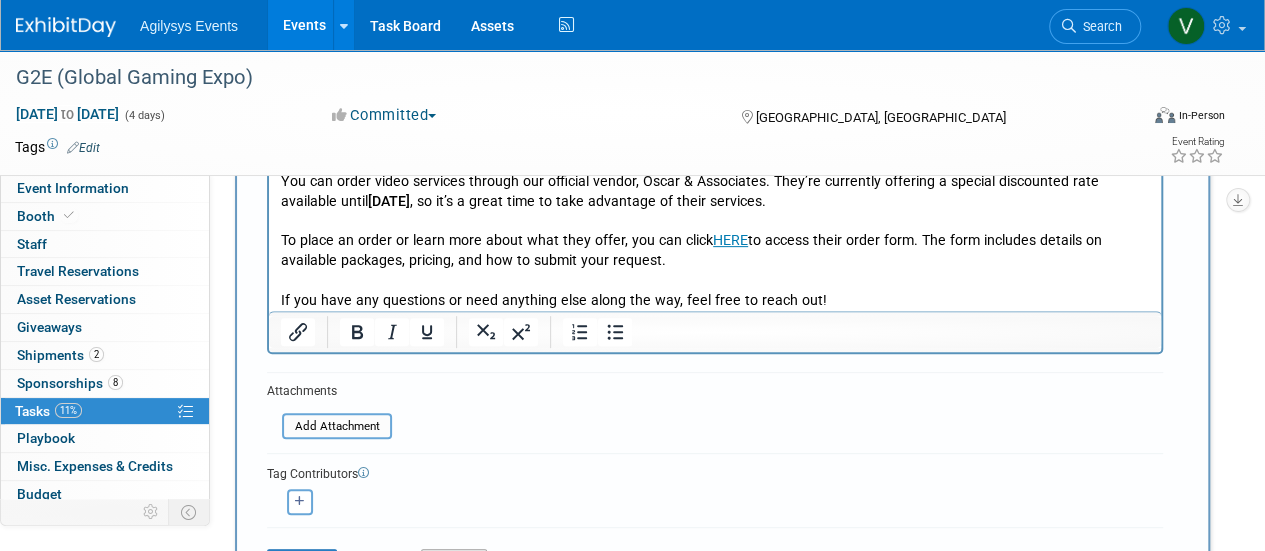 click on "New
Task
Short Description
Due  Quick  pick
Sep 17, 2025" at bounding box center (722, 279) 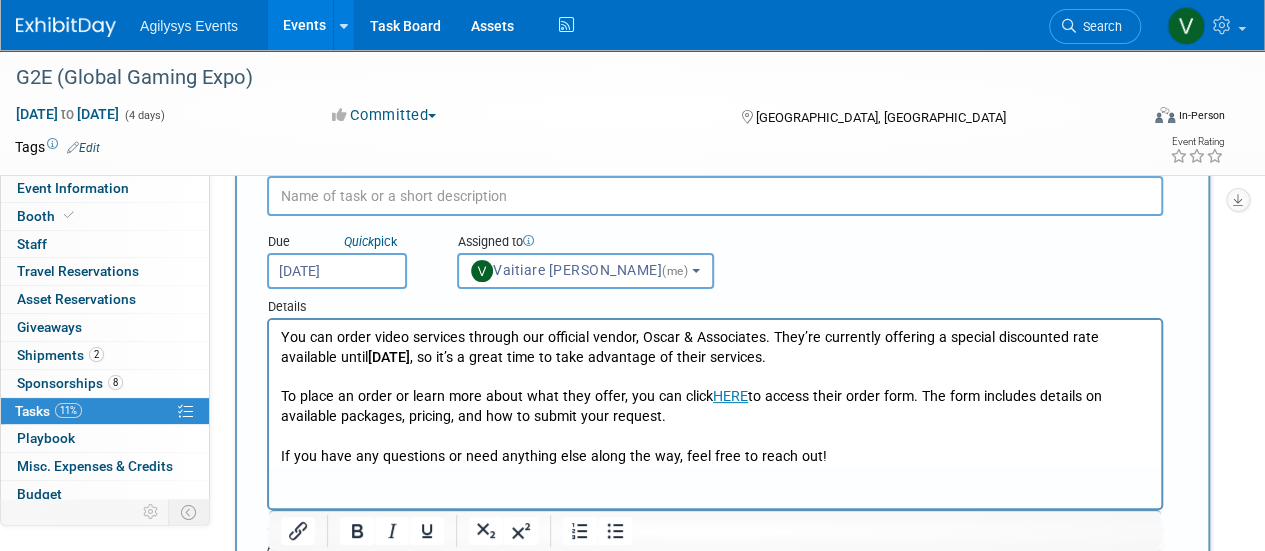 scroll, scrollTop: 0, scrollLeft: 0, axis: both 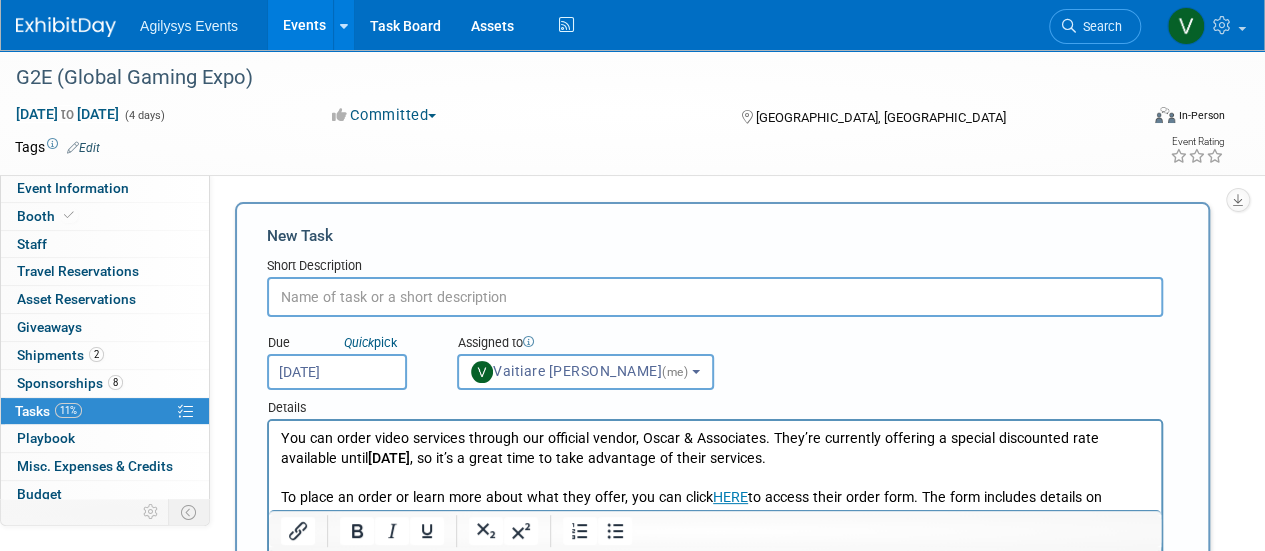paste on "order a video team" 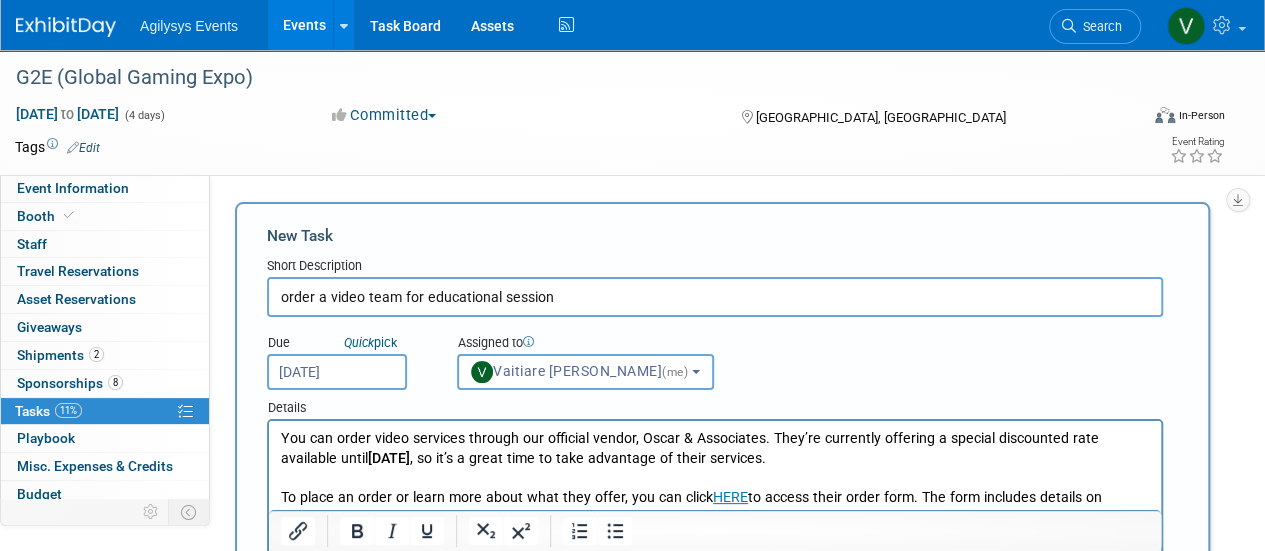 drag, startPoint x: 288, startPoint y: 294, endPoint x: 254, endPoint y: 295, distance: 34.0147 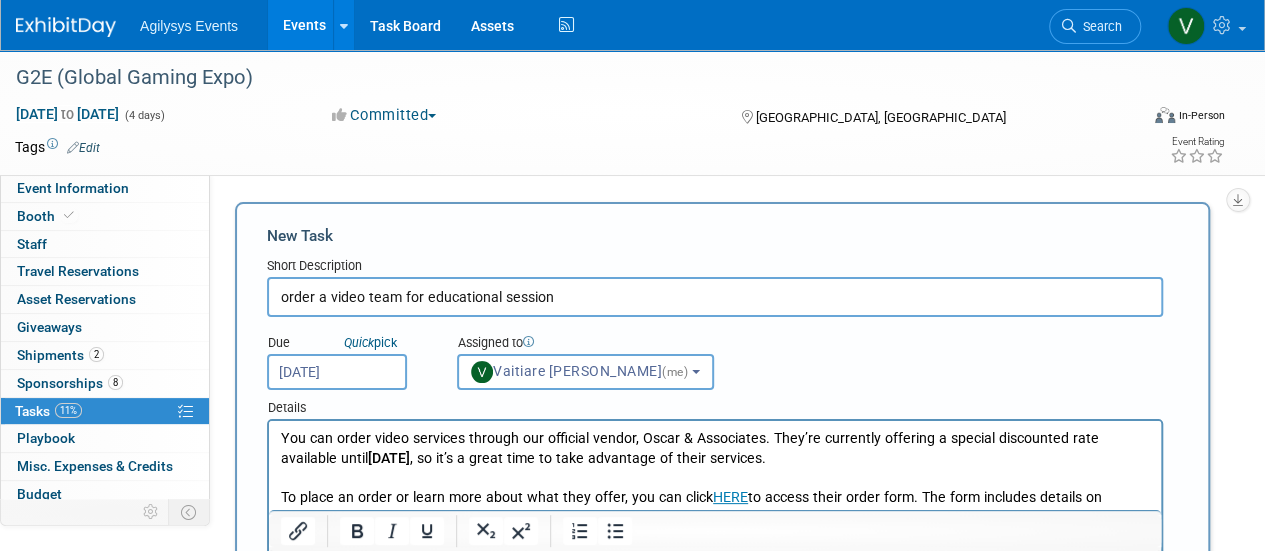 click on "New
Task
Short Description
order a video team for educational session
Due  Quick  pick
Sep 17, 2025
(me)   vaiti    (me) X 1" at bounding box center [722, 536] 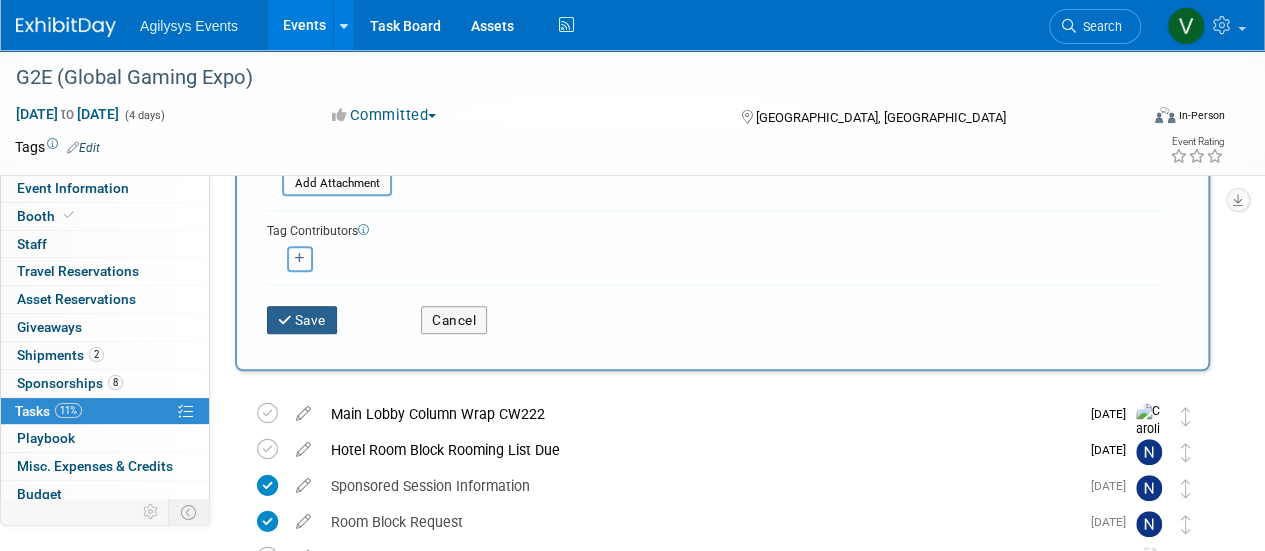 type on "Order a video team for educational session" 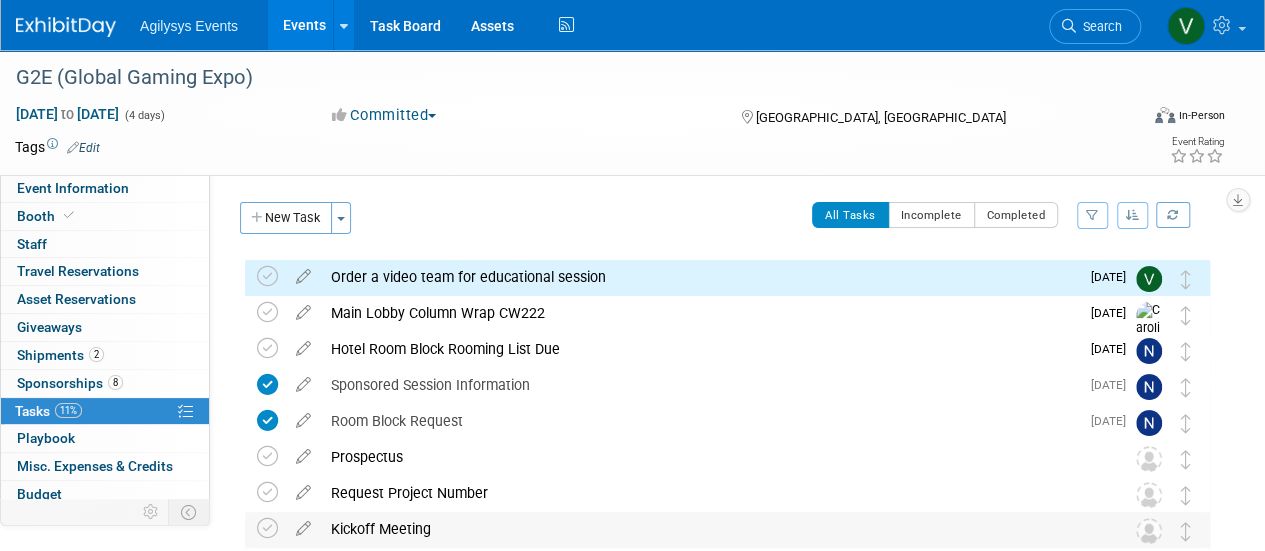 scroll, scrollTop: 0, scrollLeft: 0, axis: both 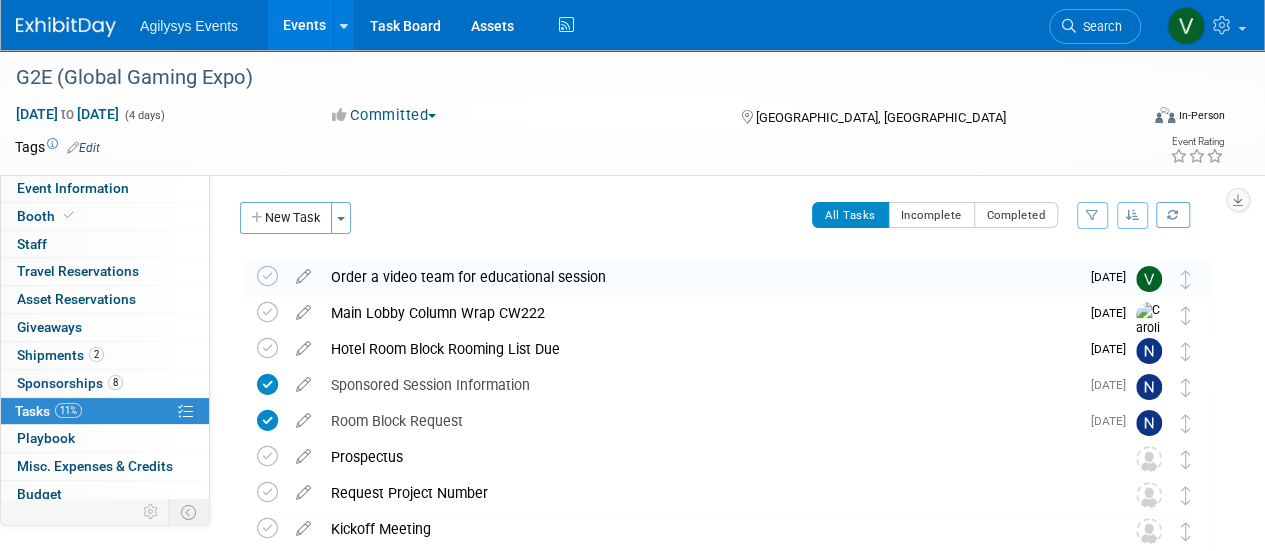 click on "Order a video team for educational session" at bounding box center [700, 277] 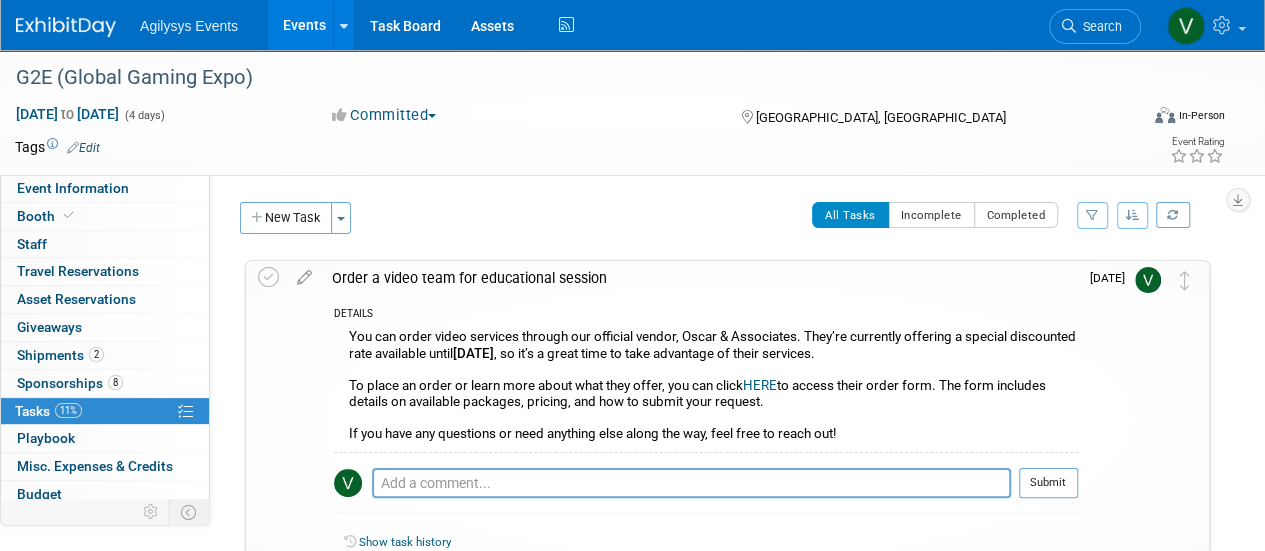 click on "Order a video team for educational session" at bounding box center (700, 278) 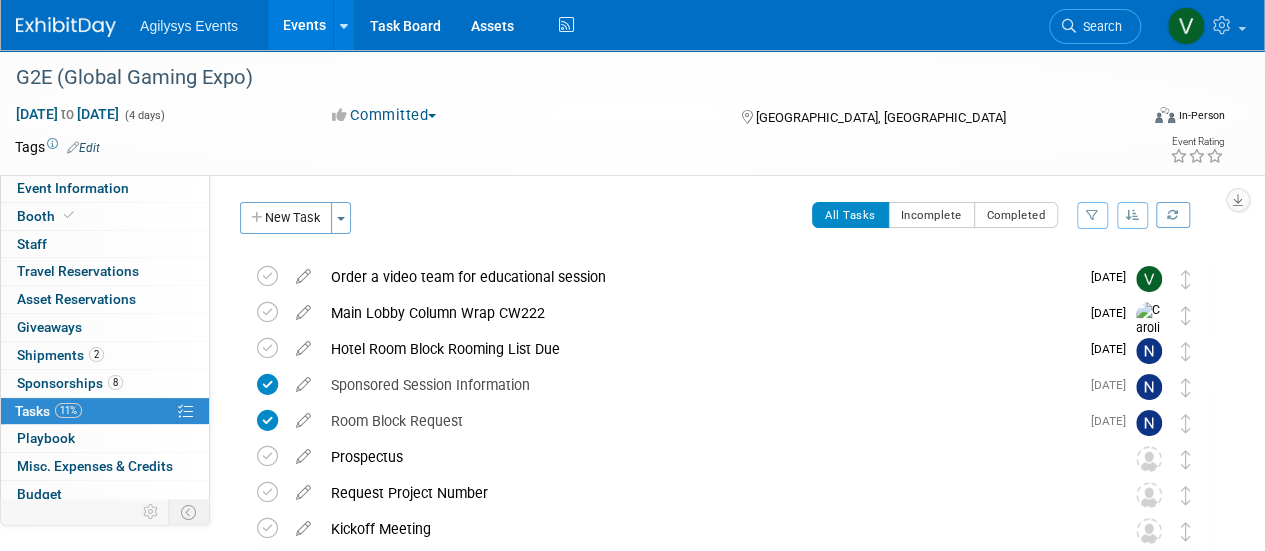 scroll, scrollTop: 0, scrollLeft: 0, axis: both 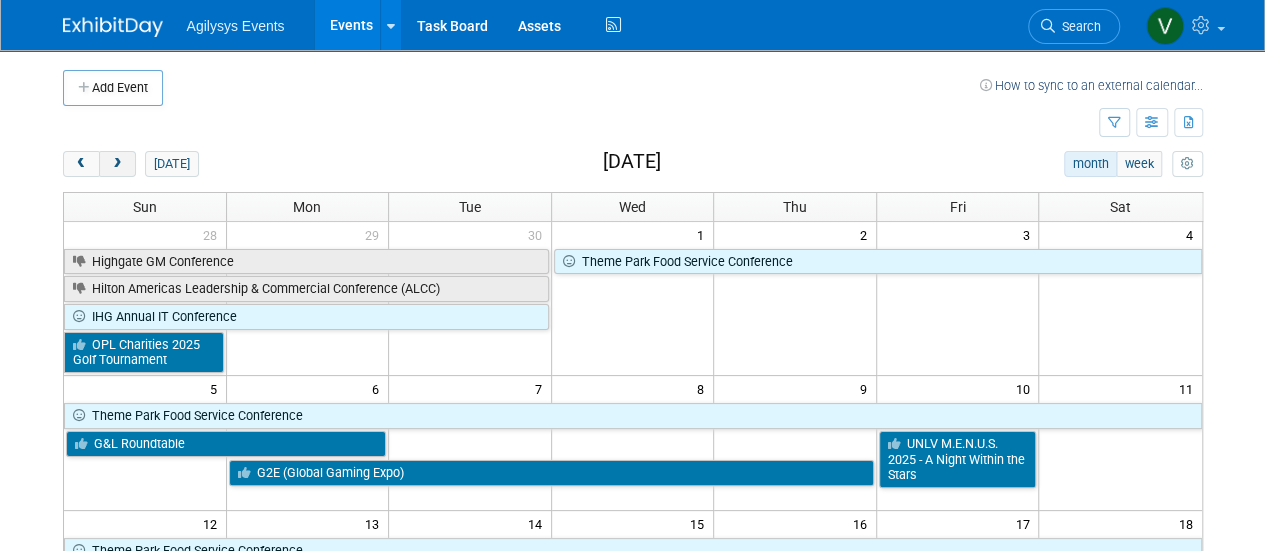 click at bounding box center (117, 164) 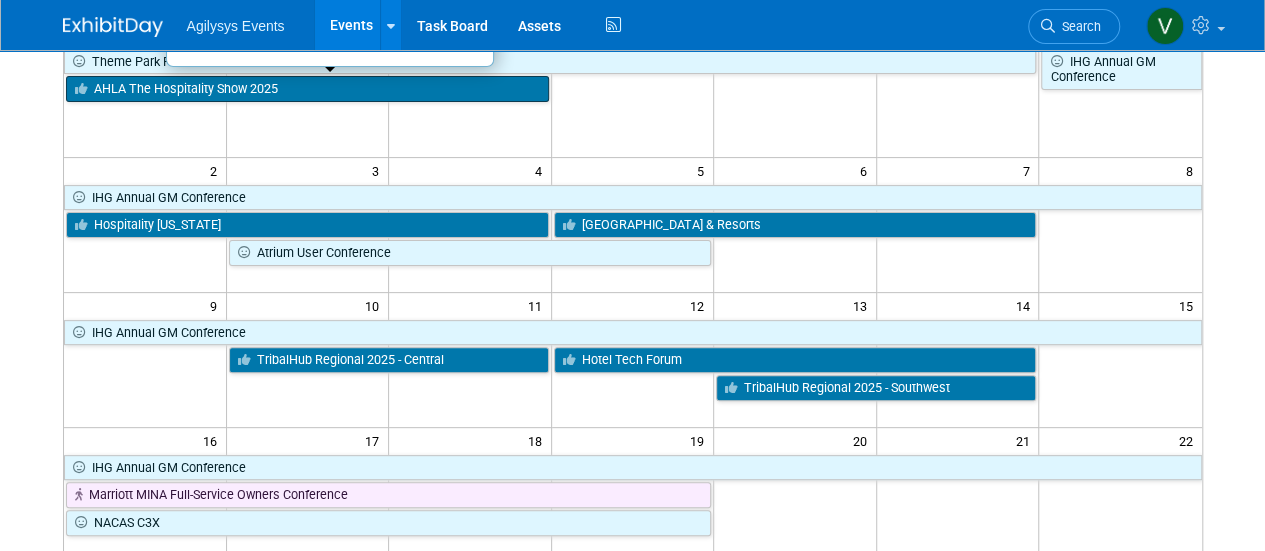 scroll, scrollTop: 100, scrollLeft: 0, axis: vertical 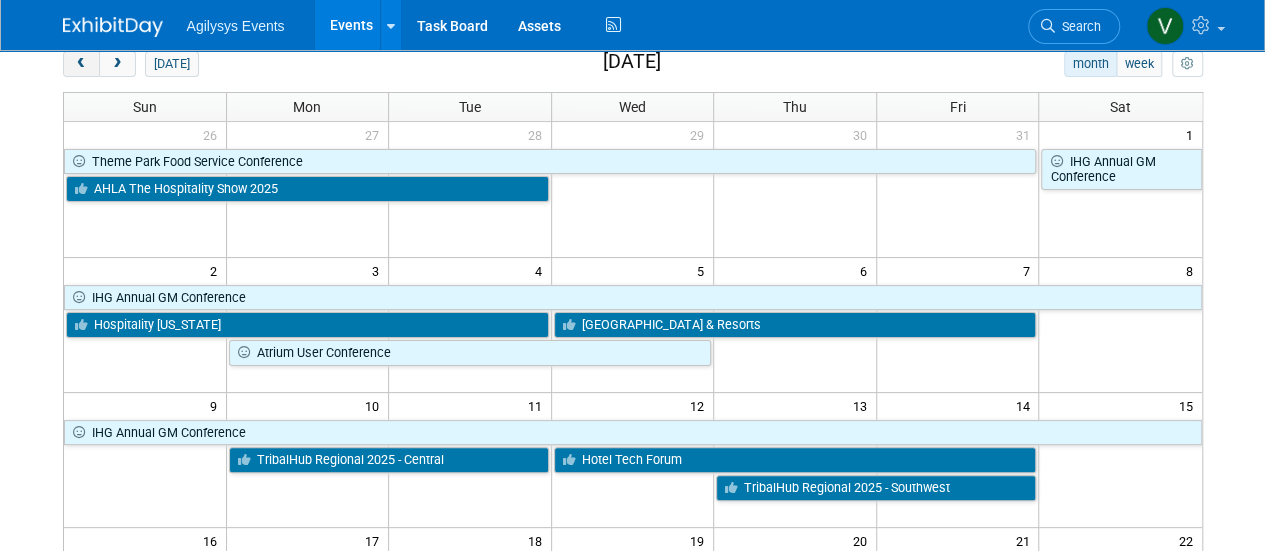 click at bounding box center [81, 64] 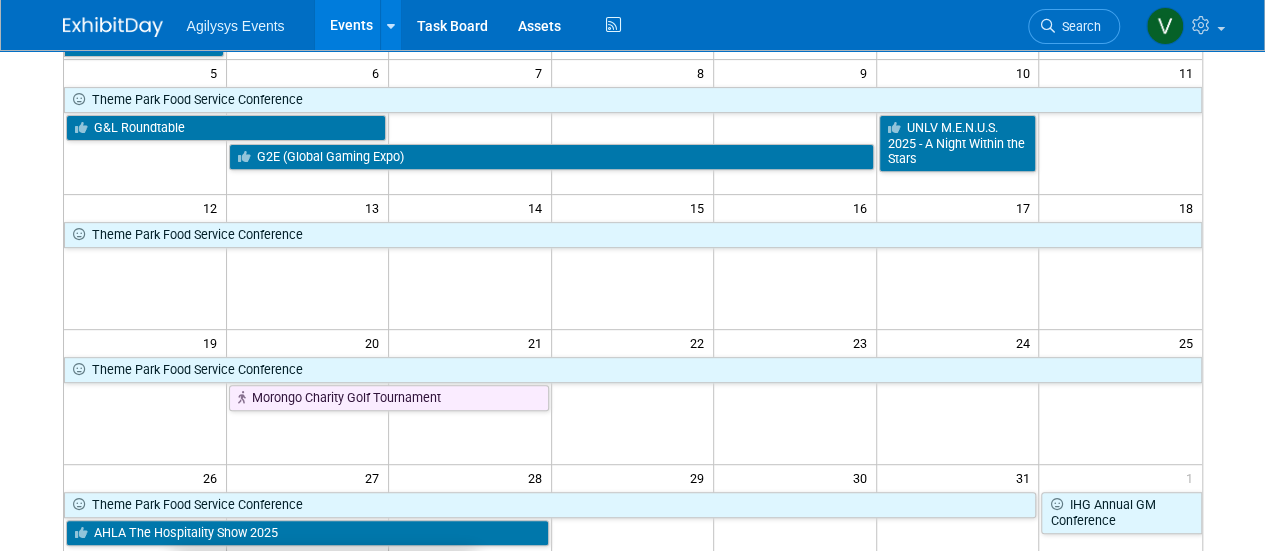 scroll, scrollTop: 0, scrollLeft: 0, axis: both 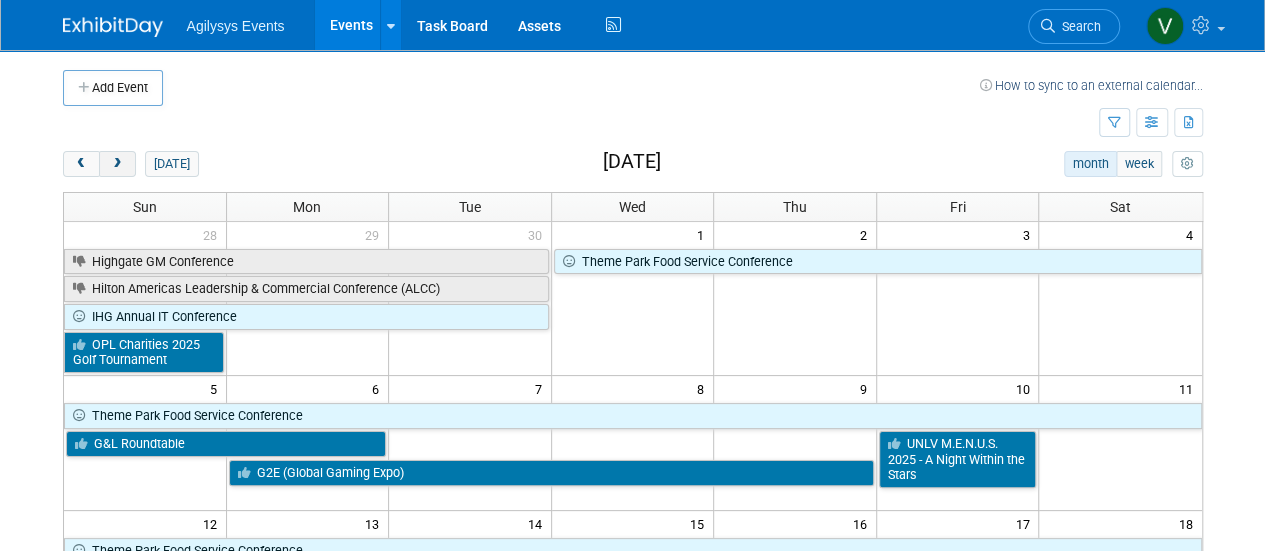 click at bounding box center [117, 164] 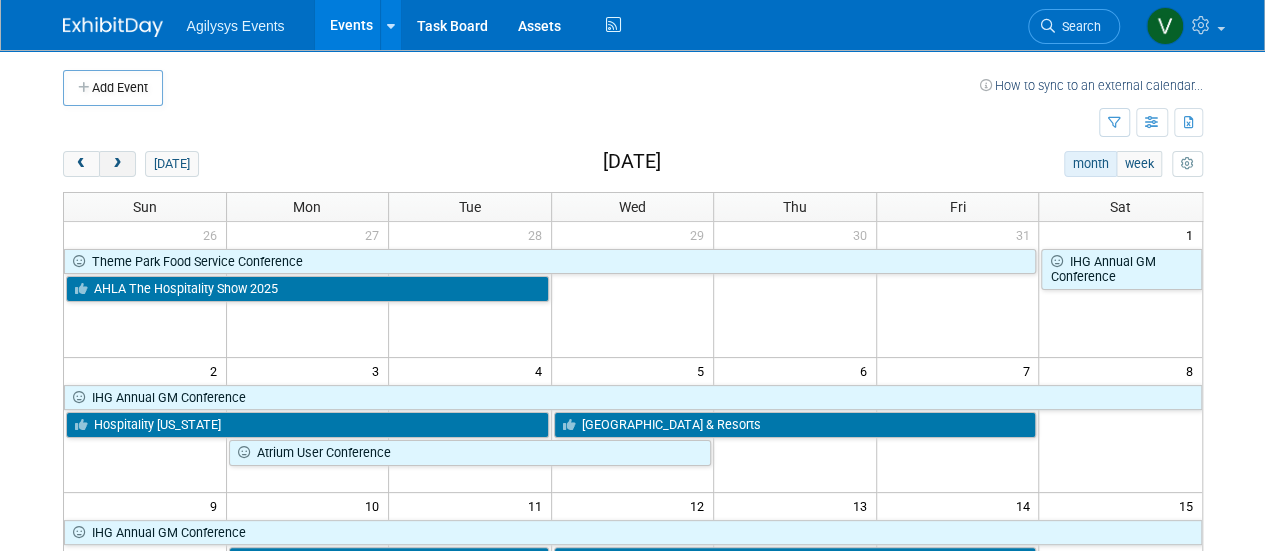 click at bounding box center (117, 164) 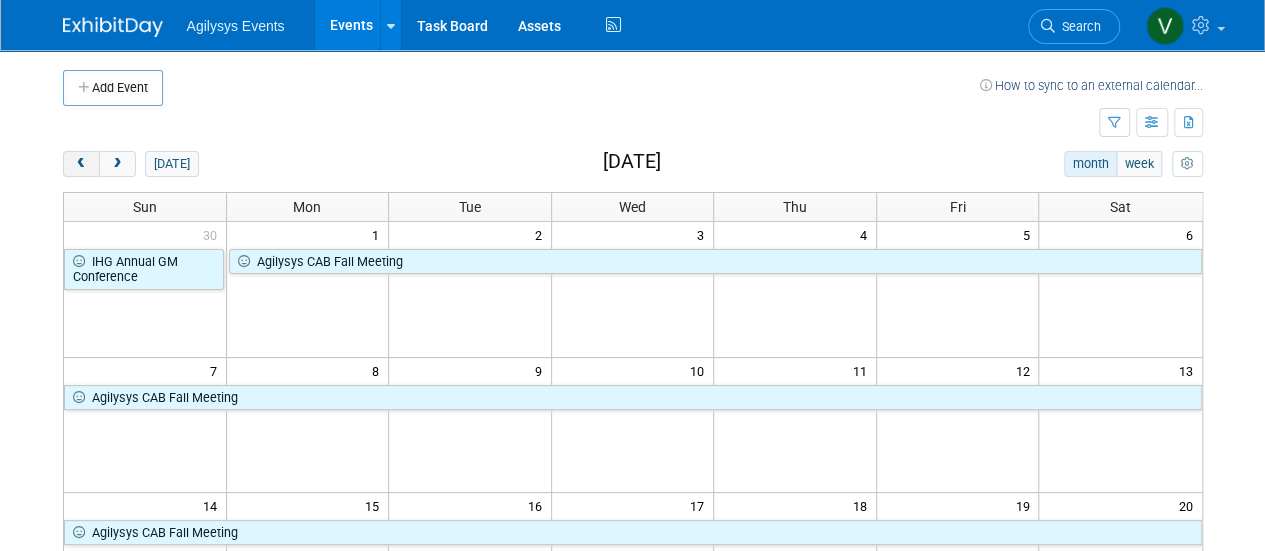 click at bounding box center [81, 164] 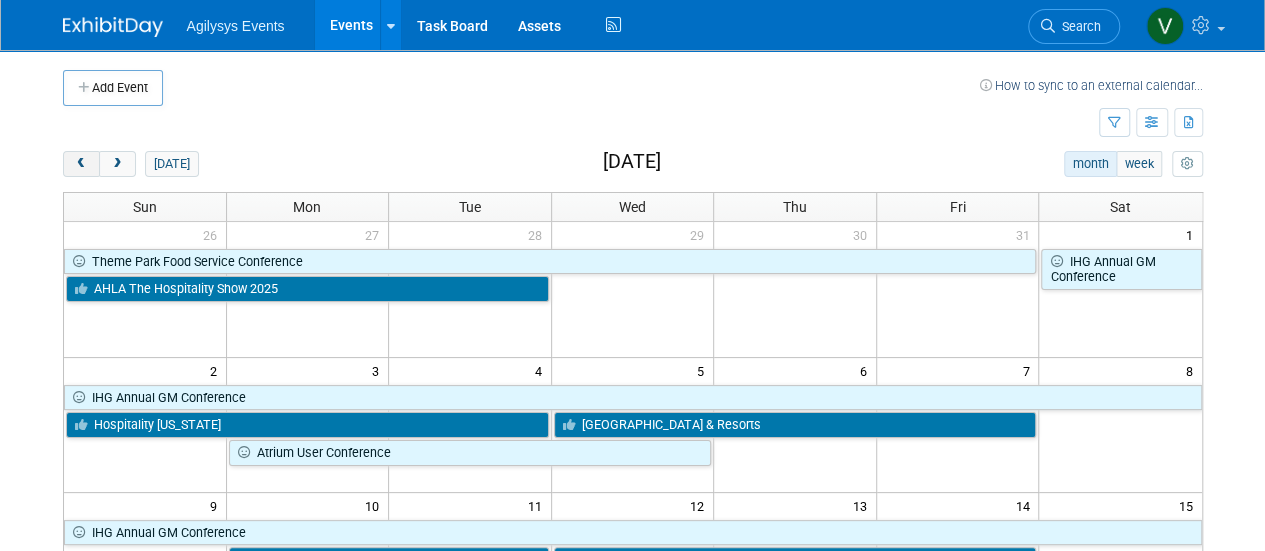 click at bounding box center [81, 164] 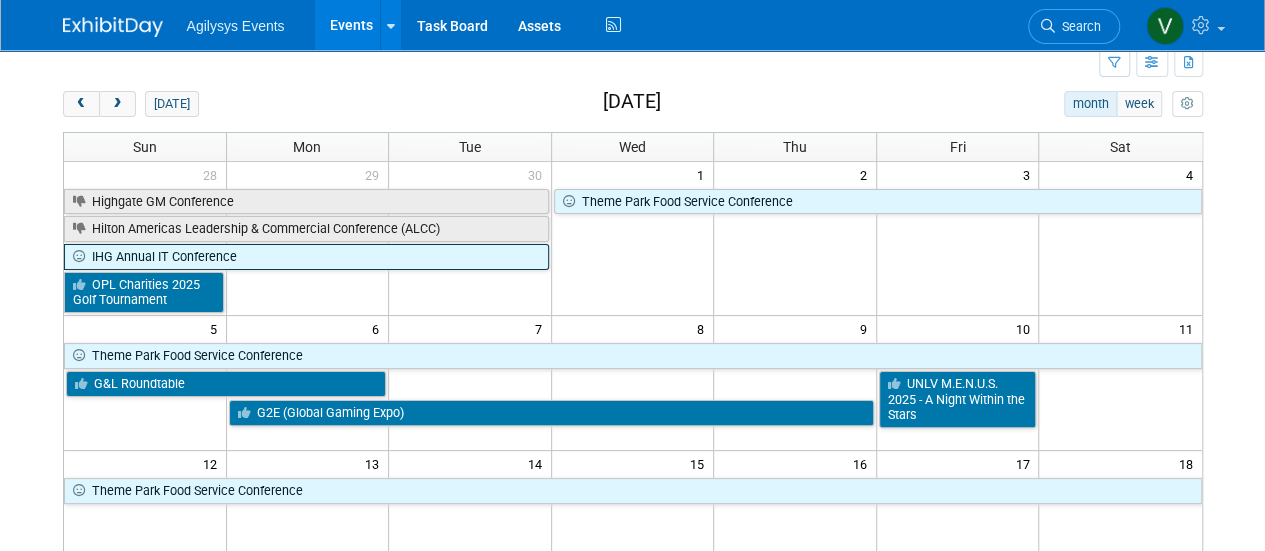 scroll, scrollTop: 0, scrollLeft: 0, axis: both 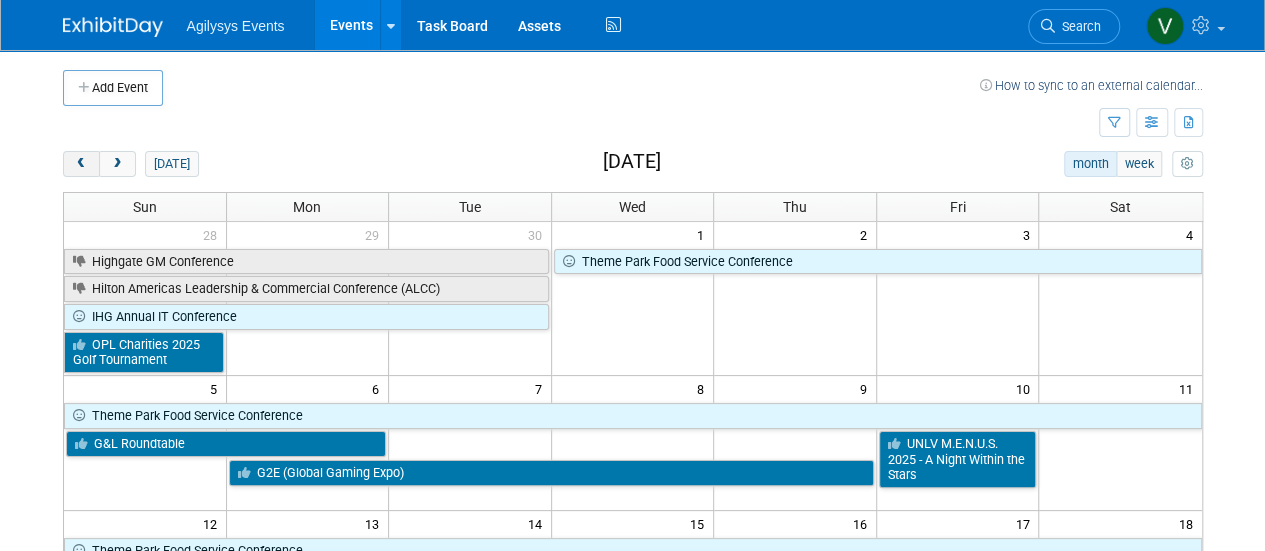 click at bounding box center [81, 164] 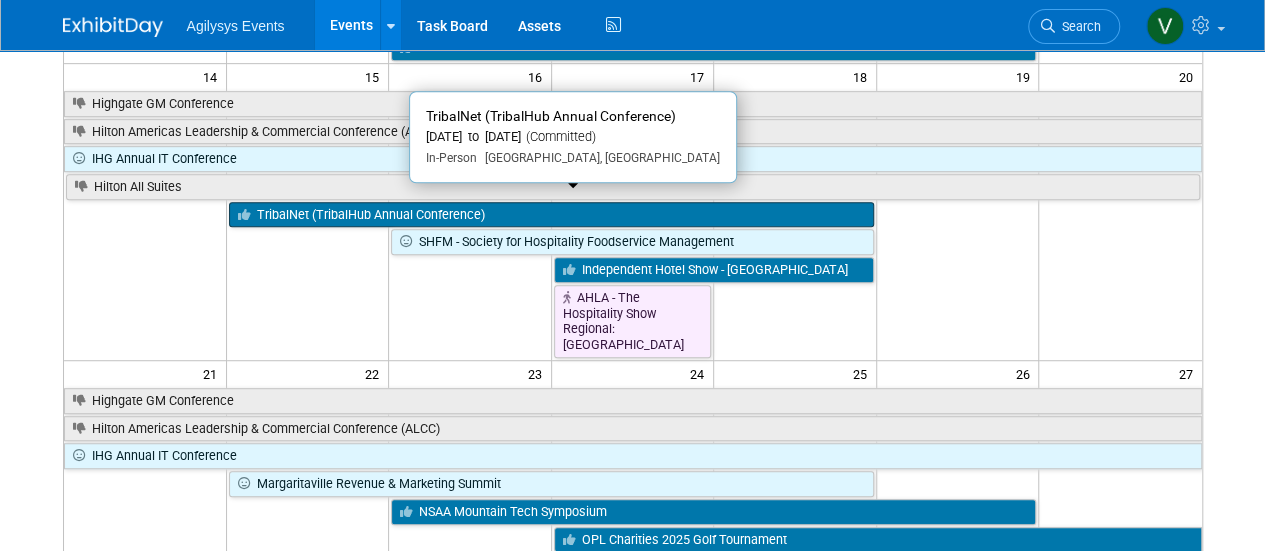 scroll, scrollTop: 500, scrollLeft: 0, axis: vertical 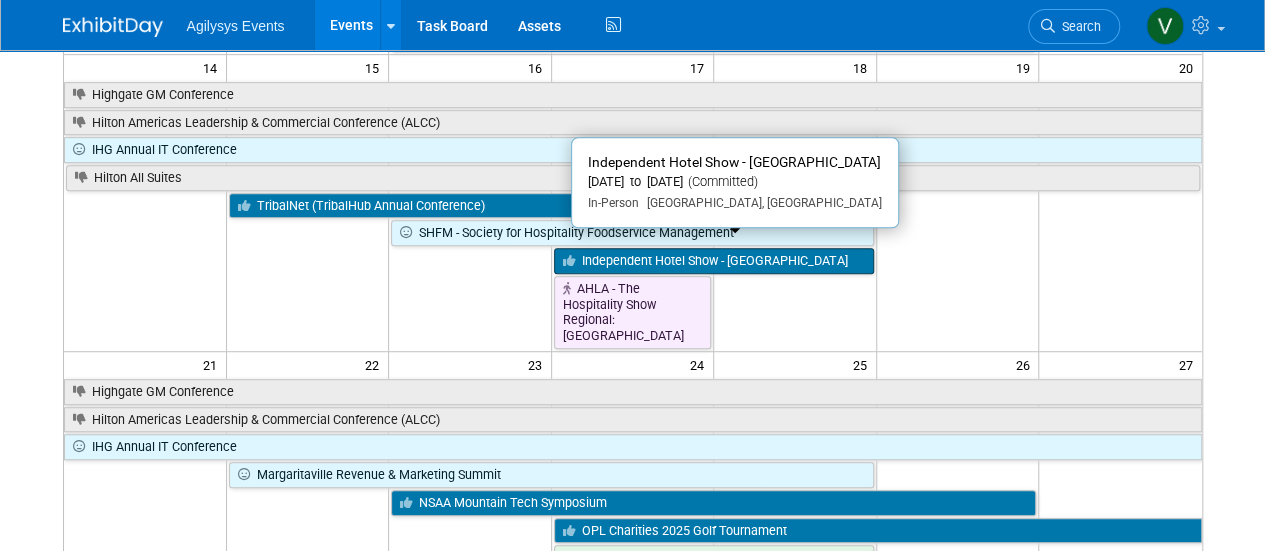click on "Independent Hotel Show - [GEOGRAPHIC_DATA]" at bounding box center (714, 261) 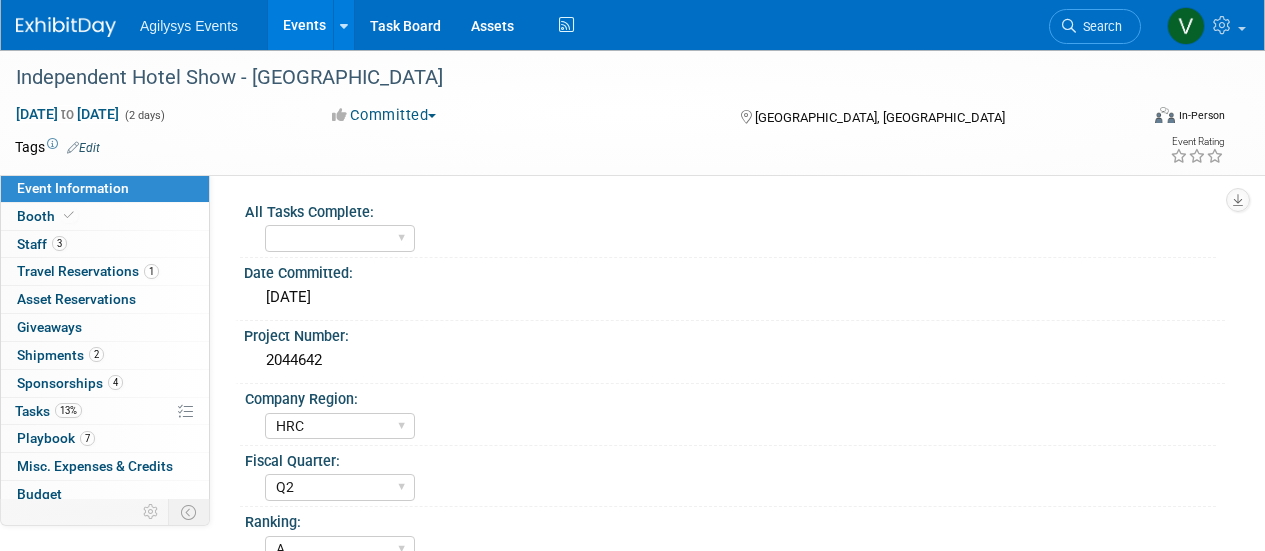 select on "HRC" 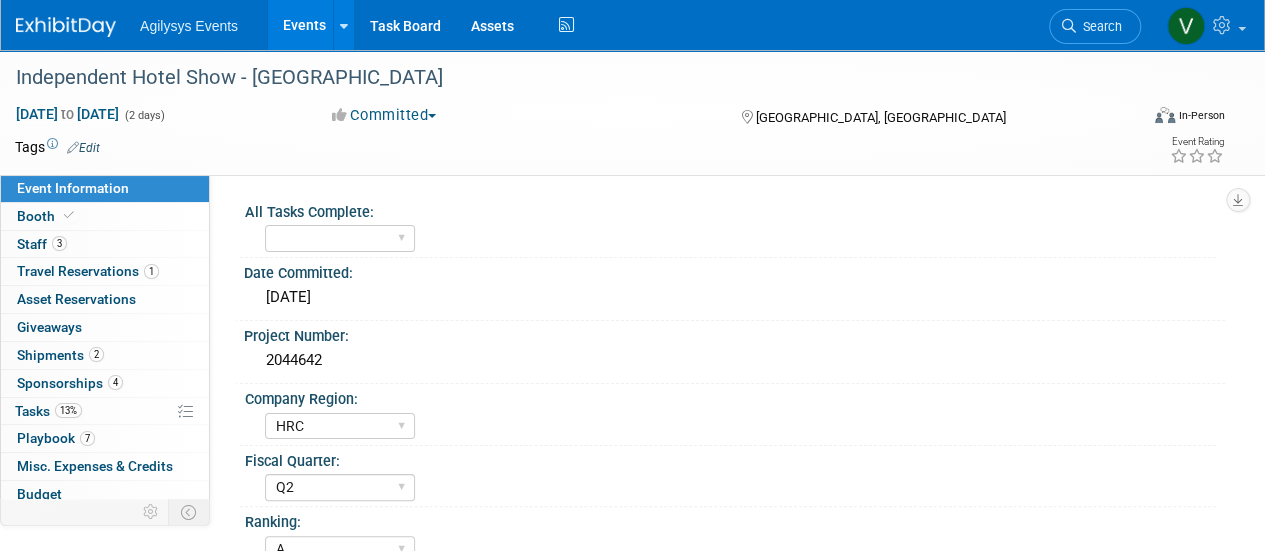 scroll, scrollTop: 0, scrollLeft: 0, axis: both 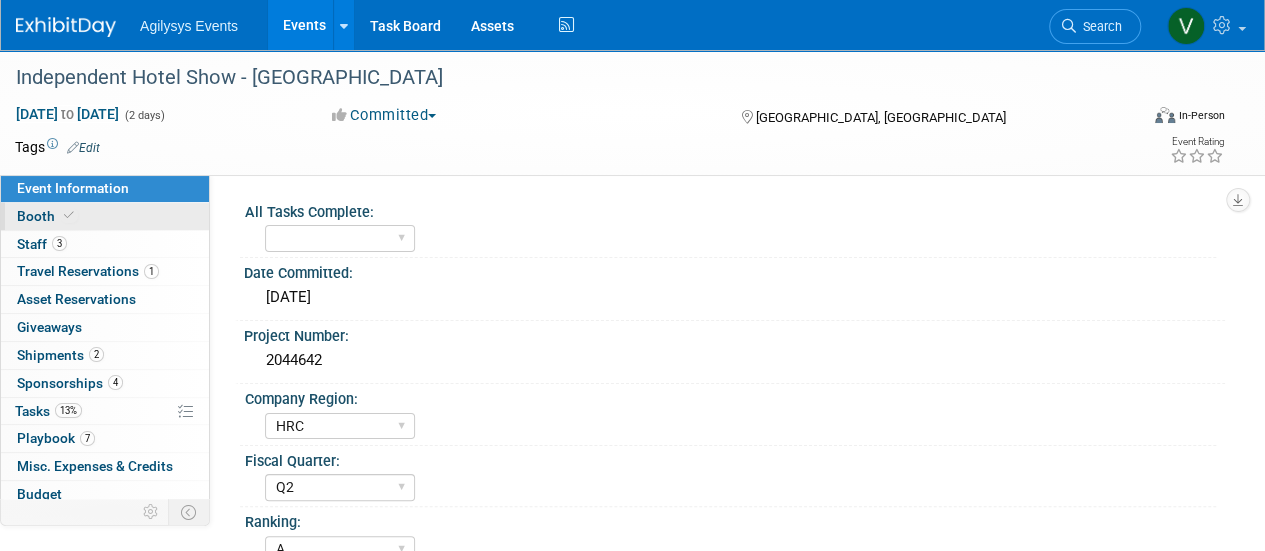 drag, startPoint x: 64, startPoint y: 211, endPoint x: 120, endPoint y: 217, distance: 56.32051 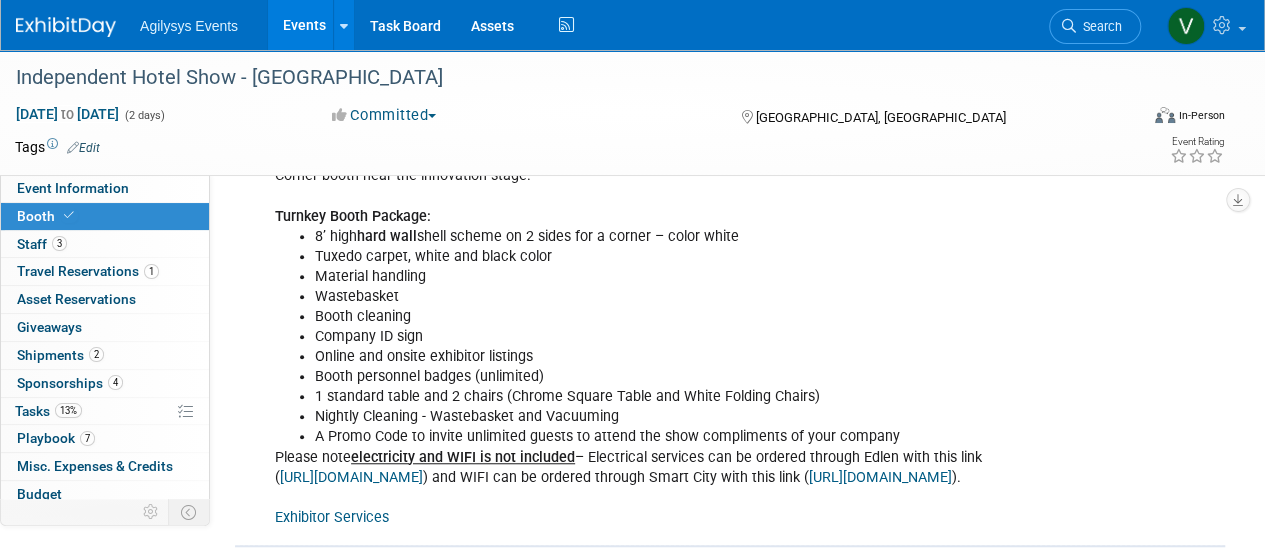 scroll, scrollTop: 600, scrollLeft: 0, axis: vertical 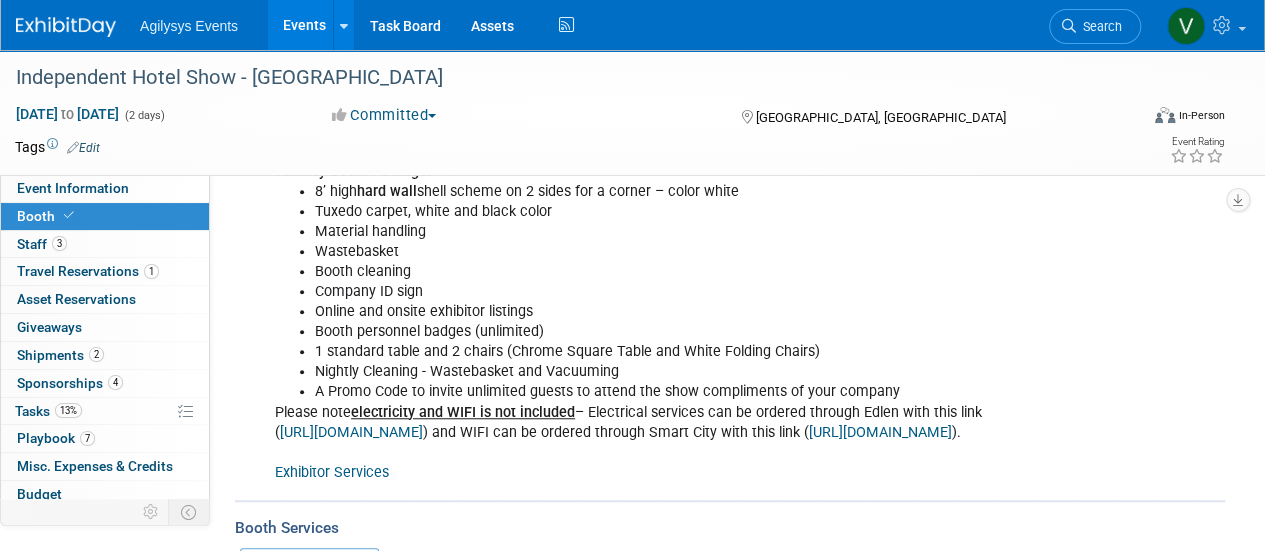 click on "[URL][DOMAIN_NAME]" at bounding box center [351, 432] 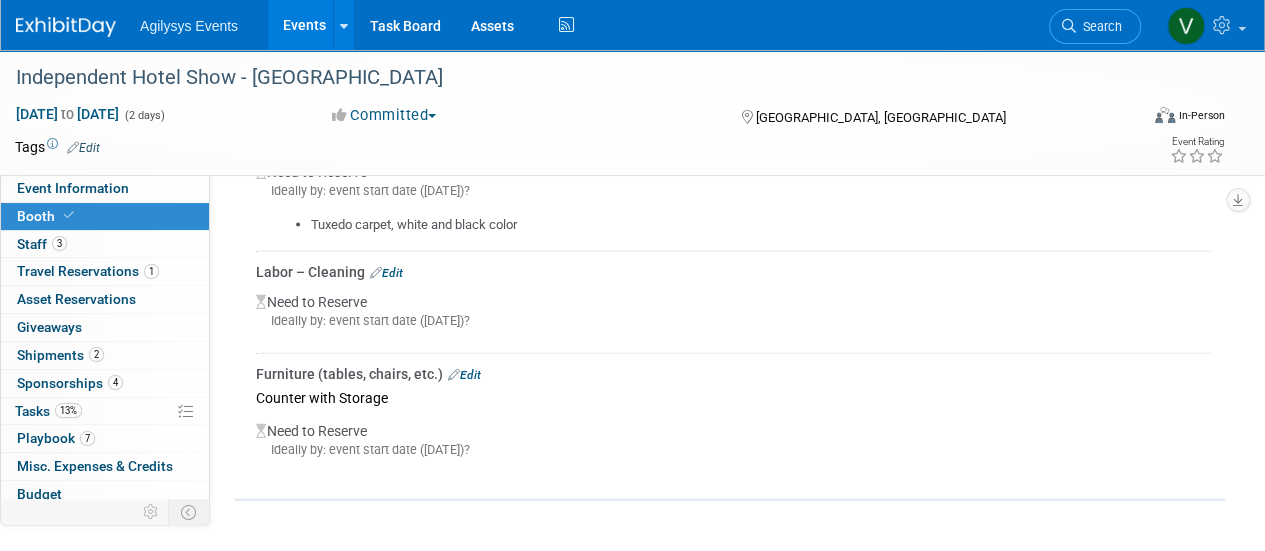 scroll, scrollTop: 2217, scrollLeft: 0, axis: vertical 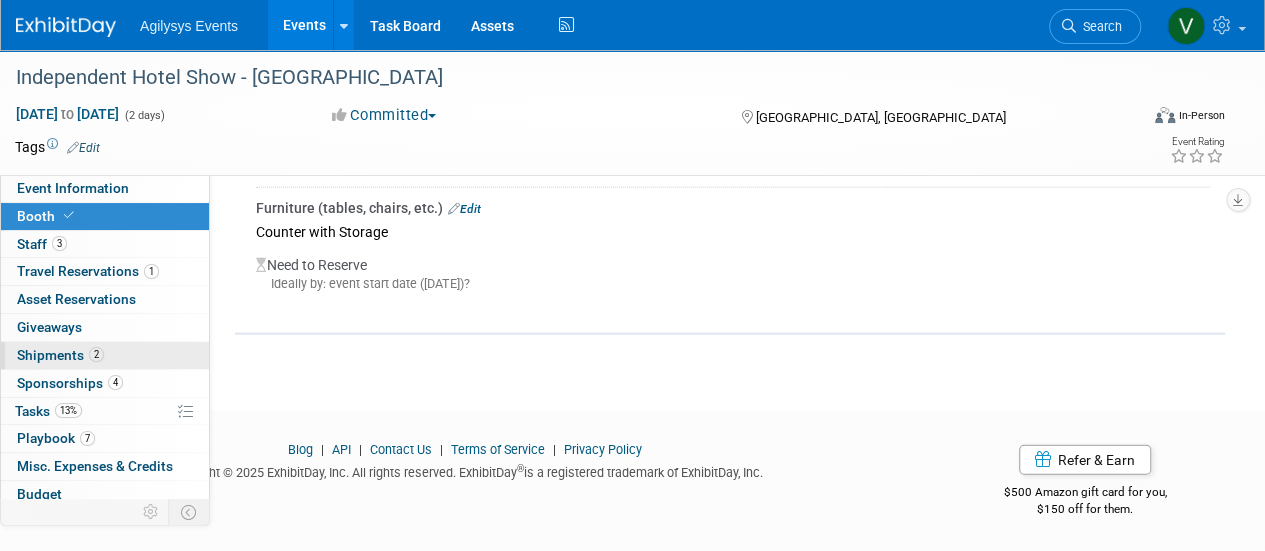 click on "Shipments 2" at bounding box center (60, 355) 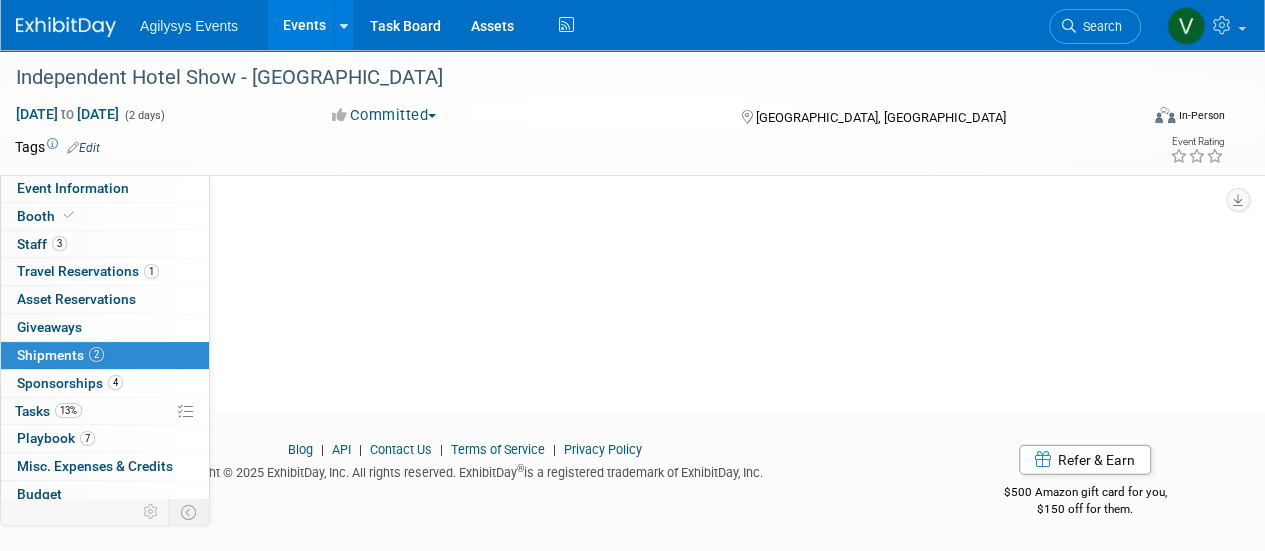 scroll, scrollTop: 0, scrollLeft: 0, axis: both 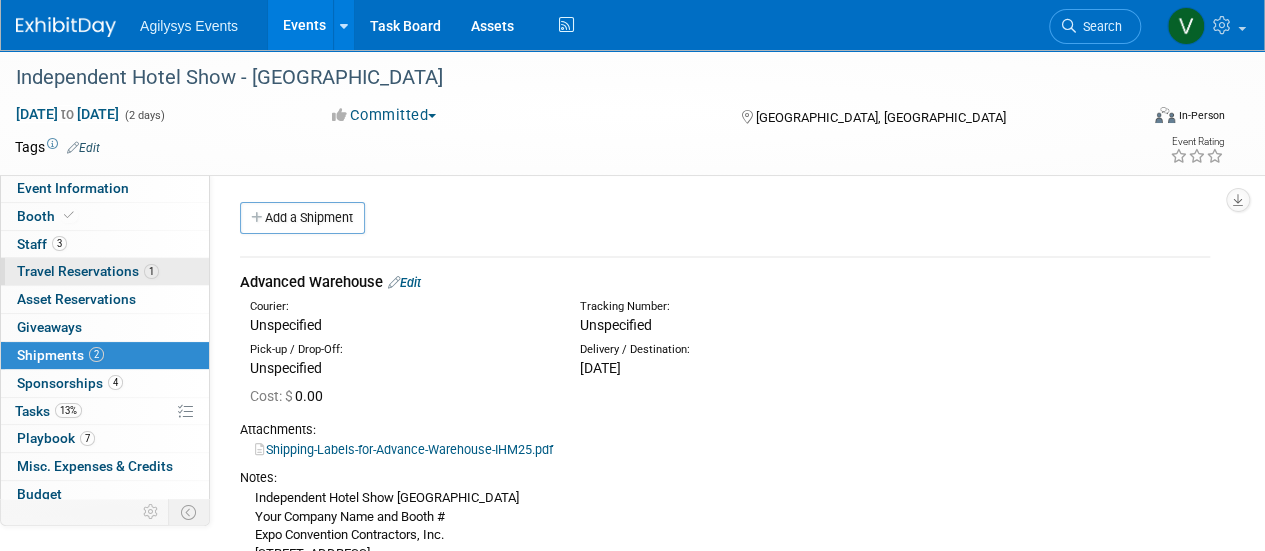 click on "Travel Reservations 1" at bounding box center (88, 271) 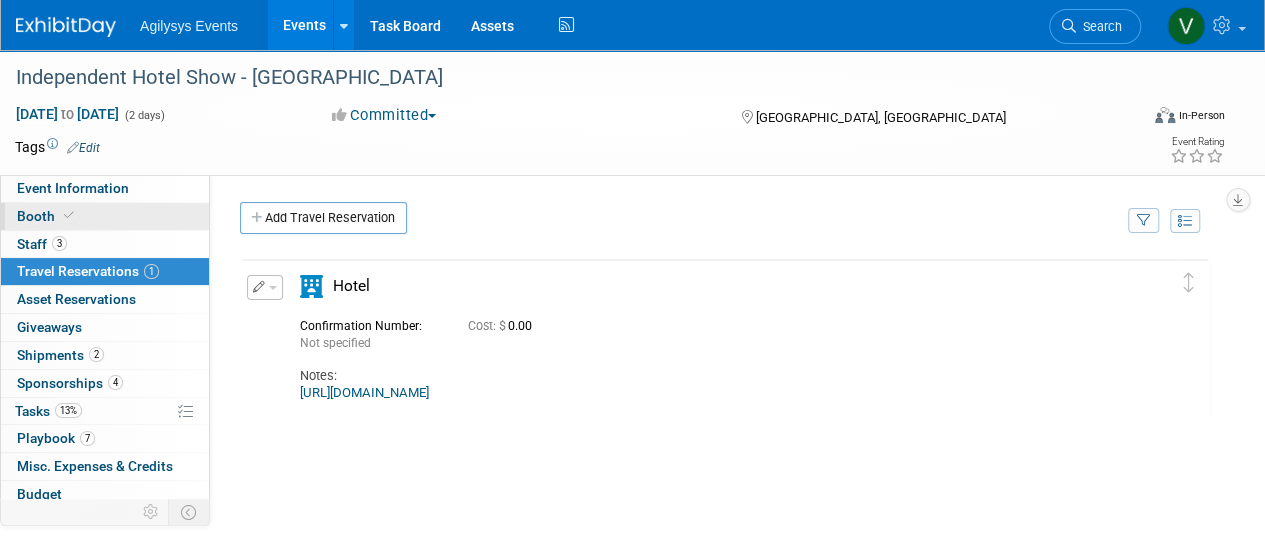 click on "Booth" at bounding box center (47, 216) 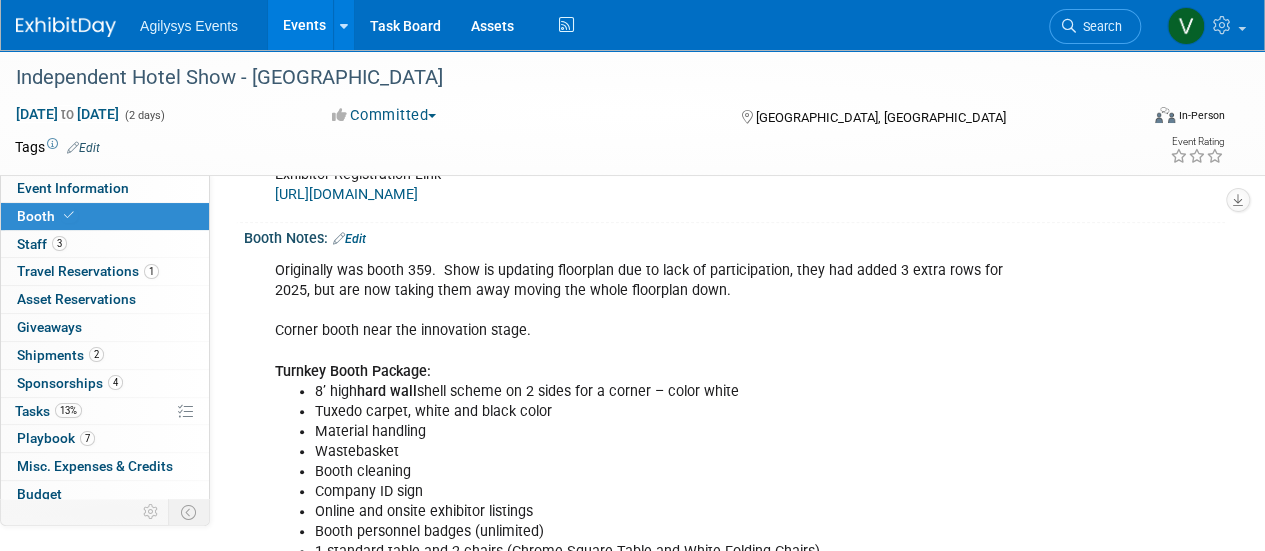 scroll, scrollTop: 300, scrollLeft: 0, axis: vertical 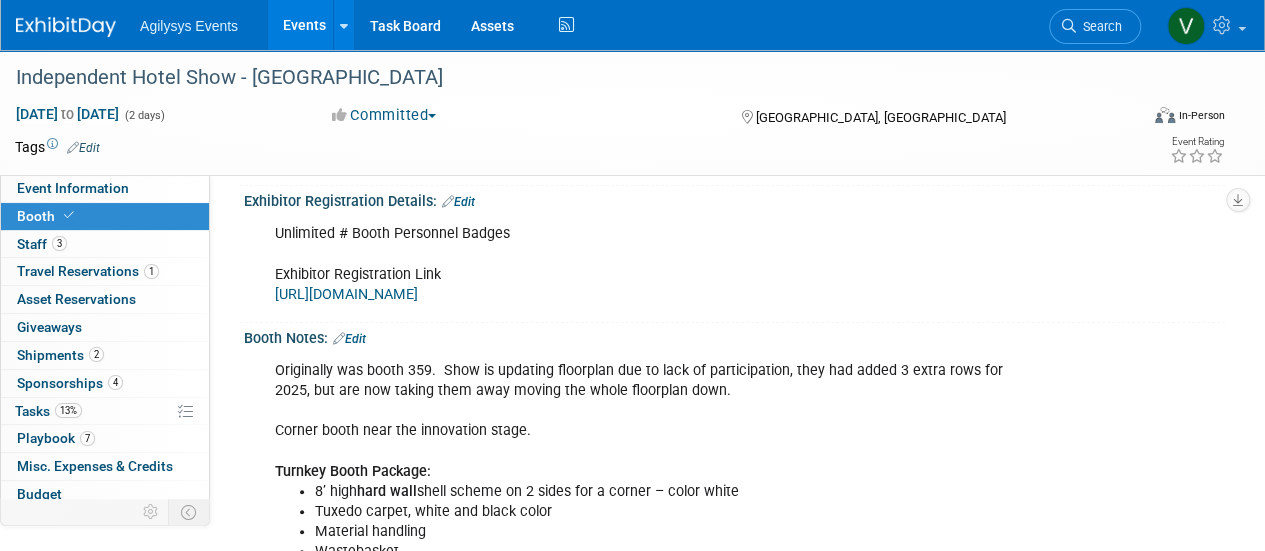 click on "[URL][DOMAIN_NAME]" at bounding box center [346, 294] 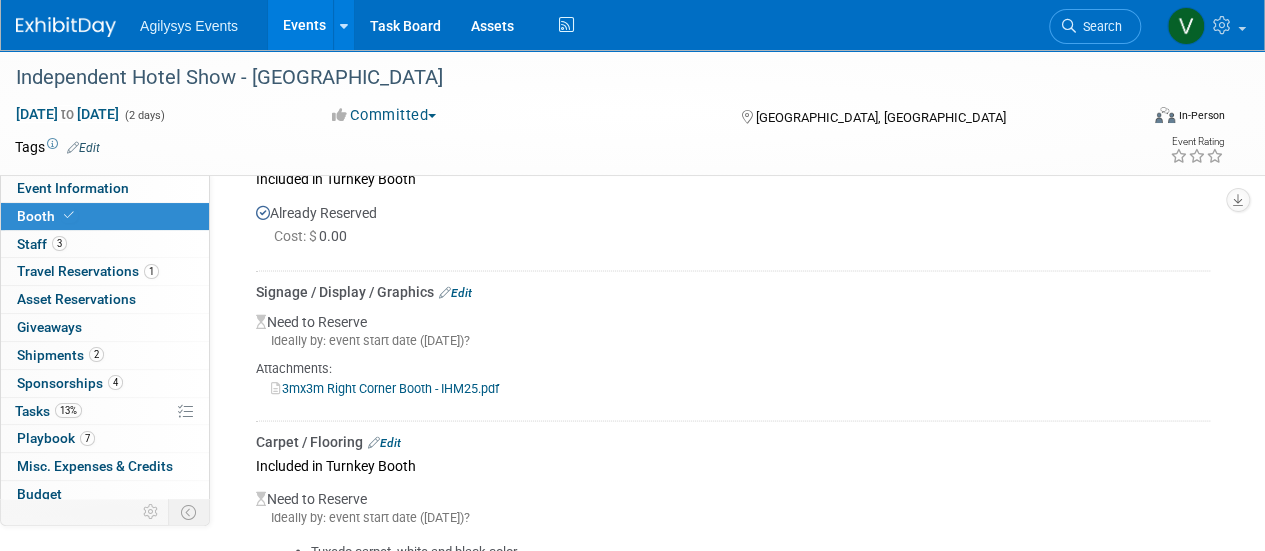 scroll, scrollTop: 2100, scrollLeft: 0, axis: vertical 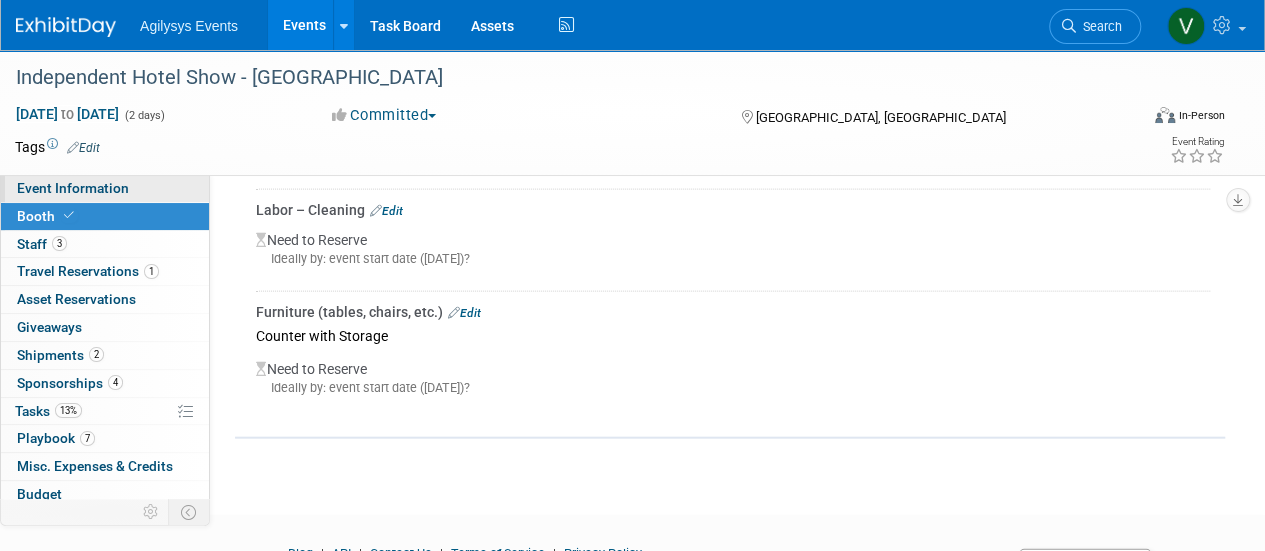 click on "Event Information" at bounding box center (105, 188) 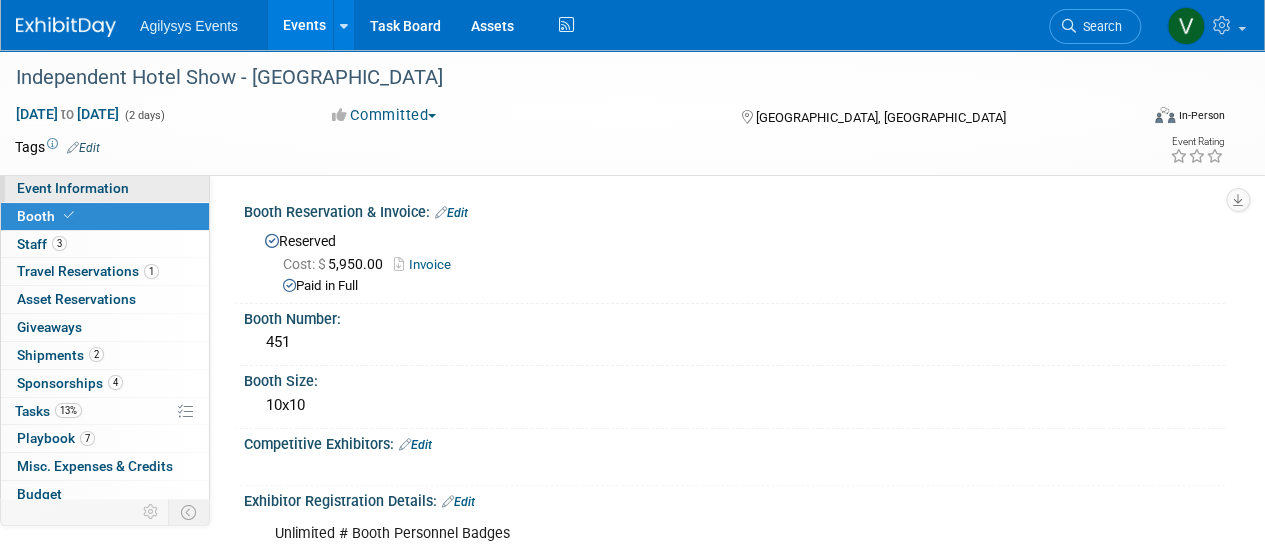 select on "HRC" 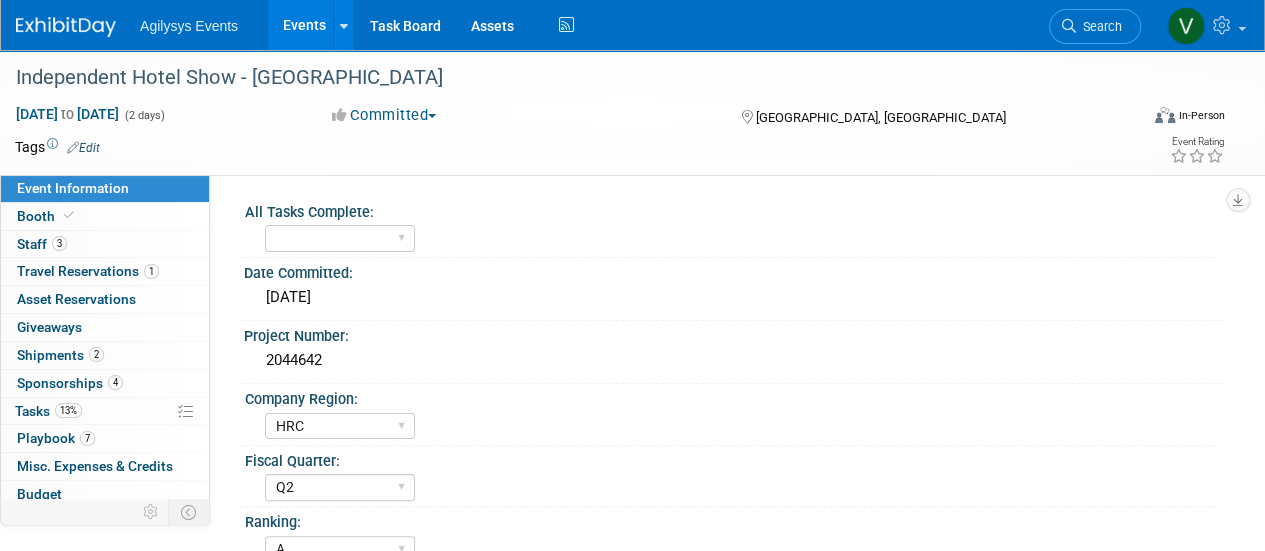 click on "Event Information" at bounding box center (73, 188) 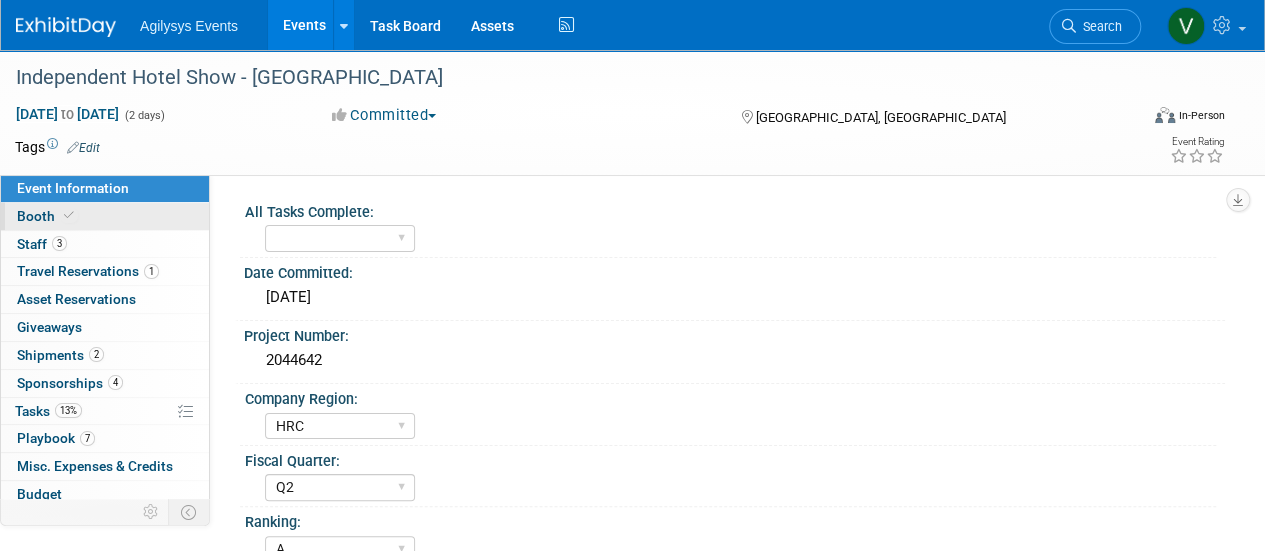 select on "HRC" 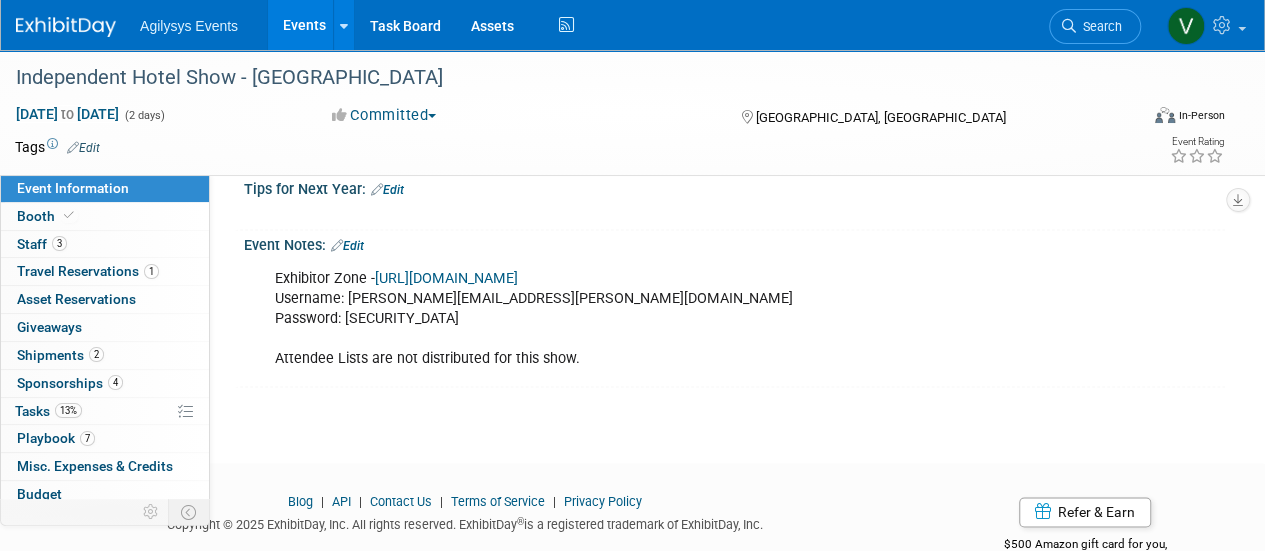 scroll, scrollTop: 1100, scrollLeft: 0, axis: vertical 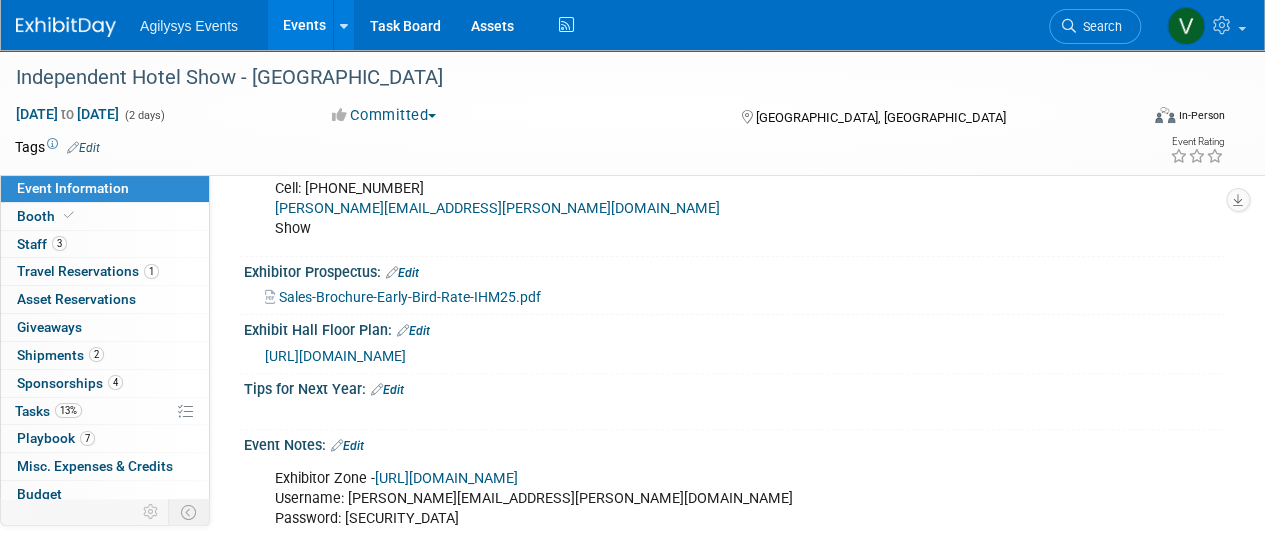 click on "[URL][DOMAIN_NAME]" at bounding box center [335, 356] 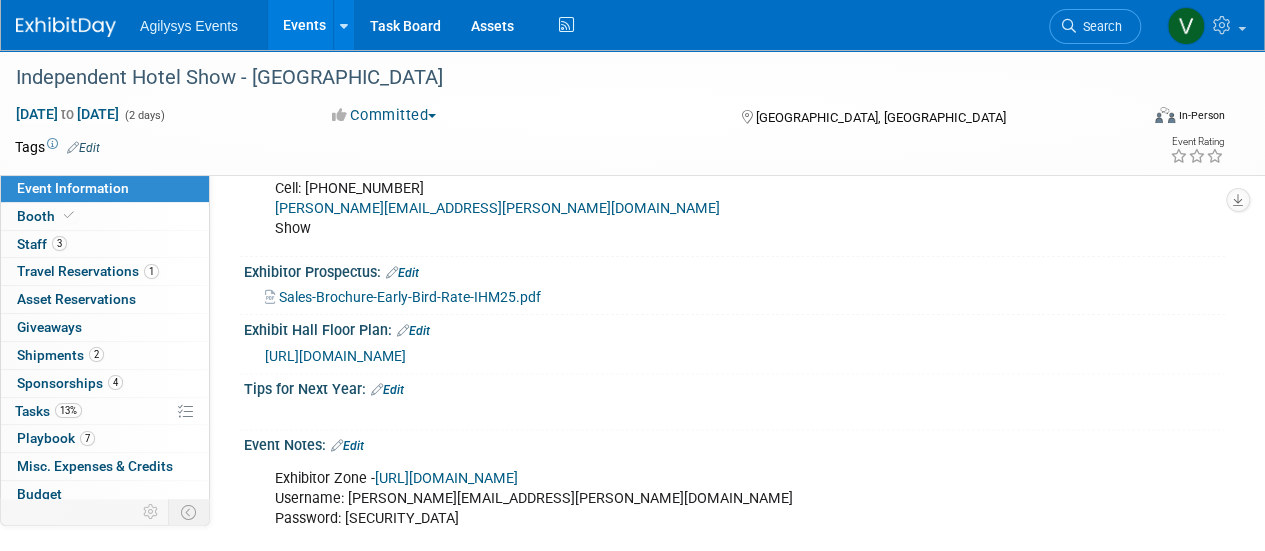 drag, startPoint x: 231, startPoint y: 349, endPoint x: 389, endPoint y: 339, distance: 158.31615 